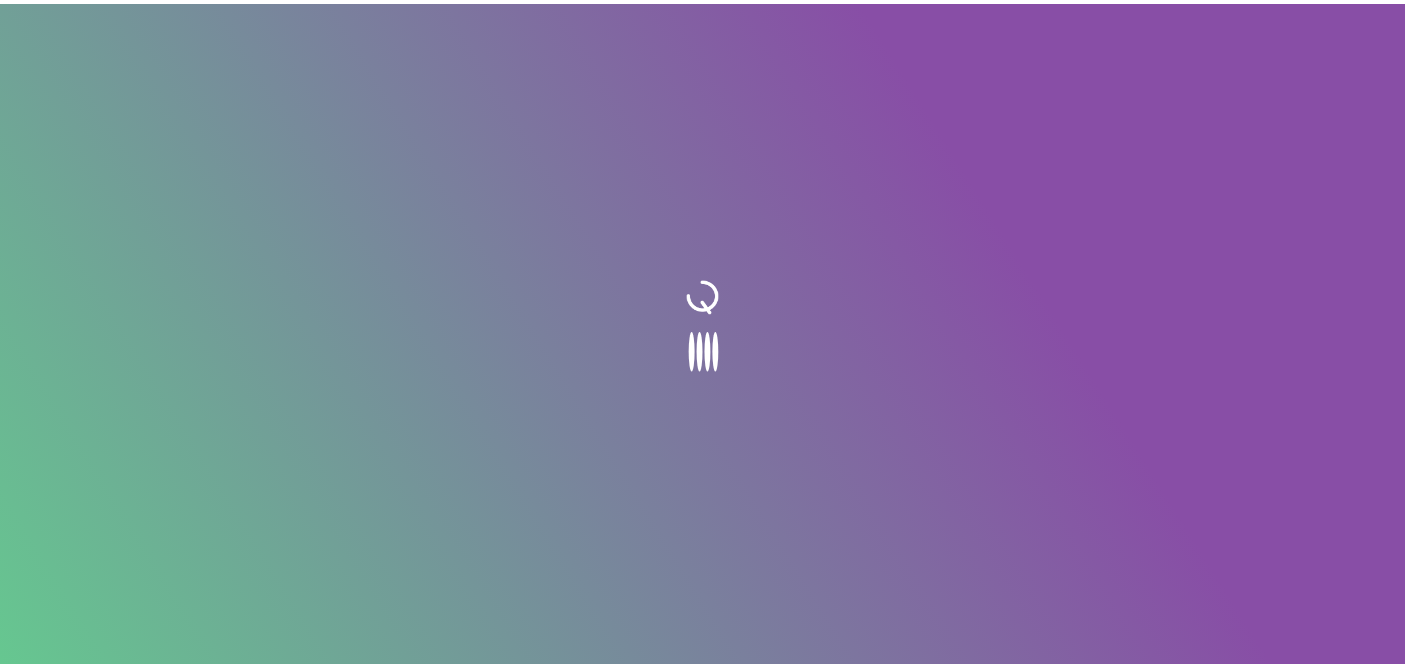 scroll, scrollTop: 0, scrollLeft: 0, axis: both 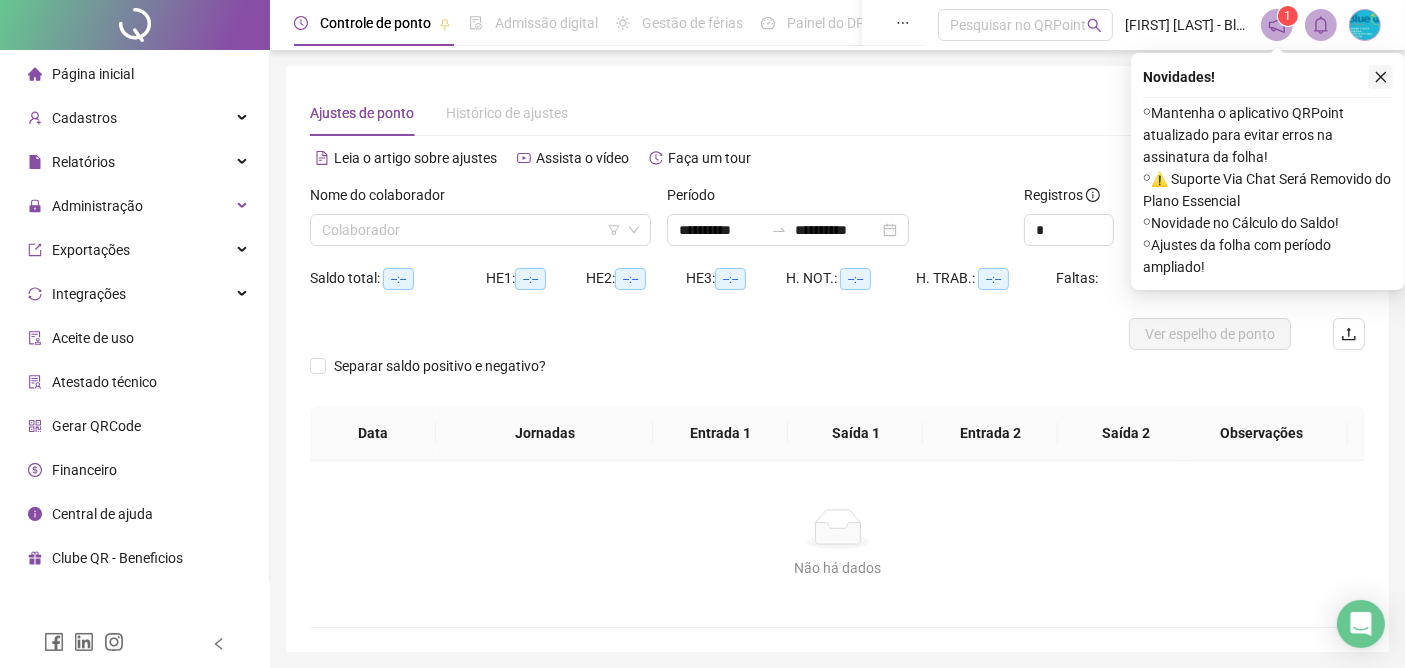 click 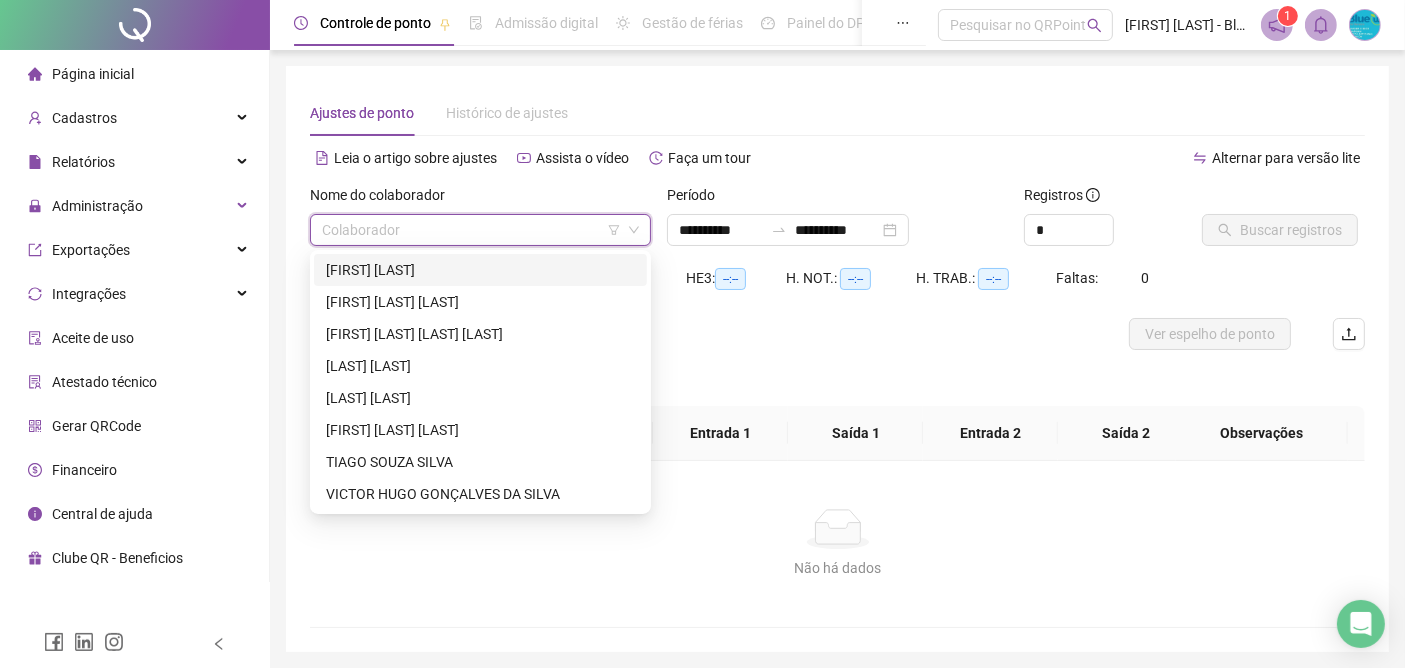 click at bounding box center [471, 230] 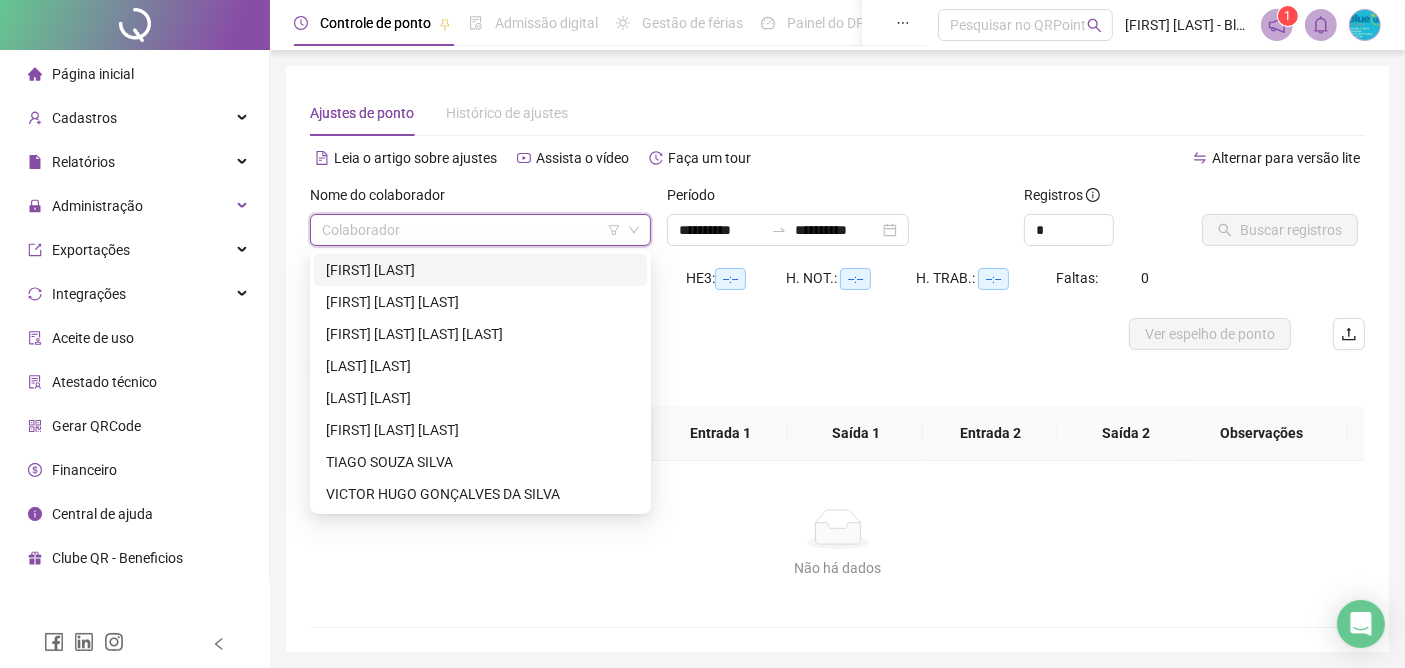click on "[FIRST] [LAST]" at bounding box center [480, 270] 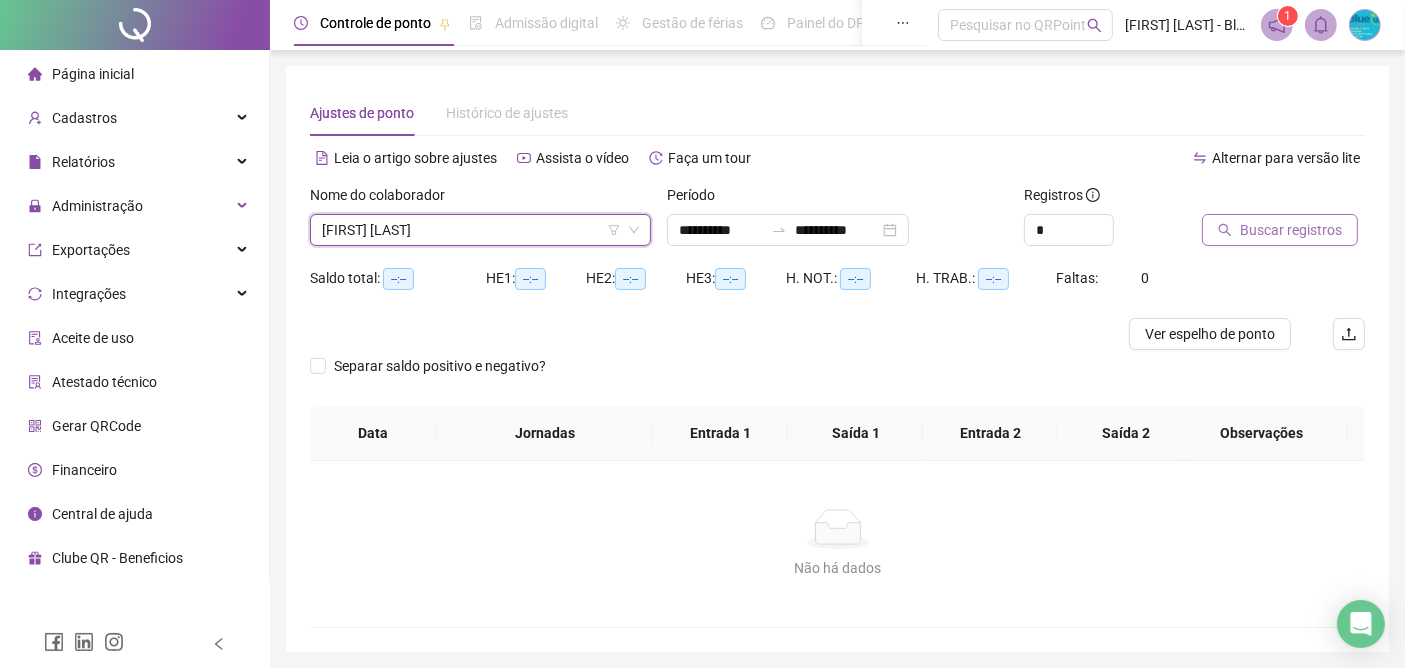 click on "Buscar registros" at bounding box center [1291, 230] 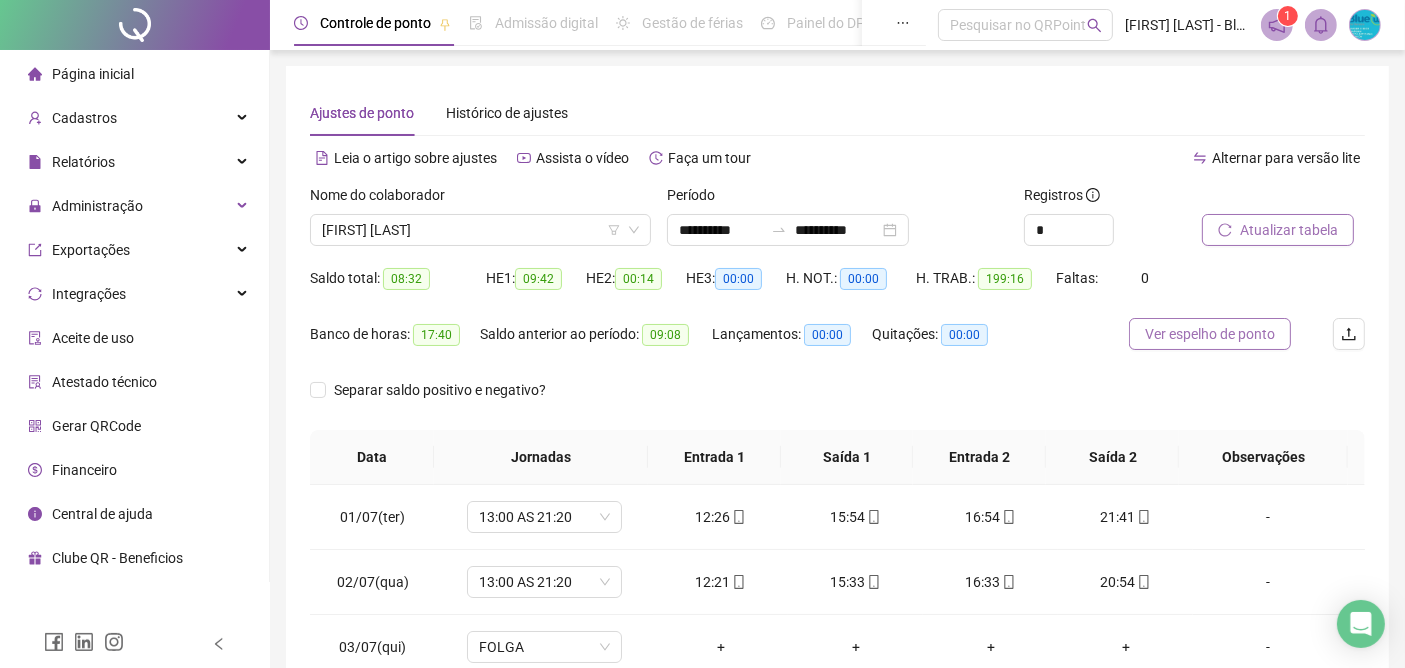 click on "Ver espelho de ponto" at bounding box center [1210, 334] 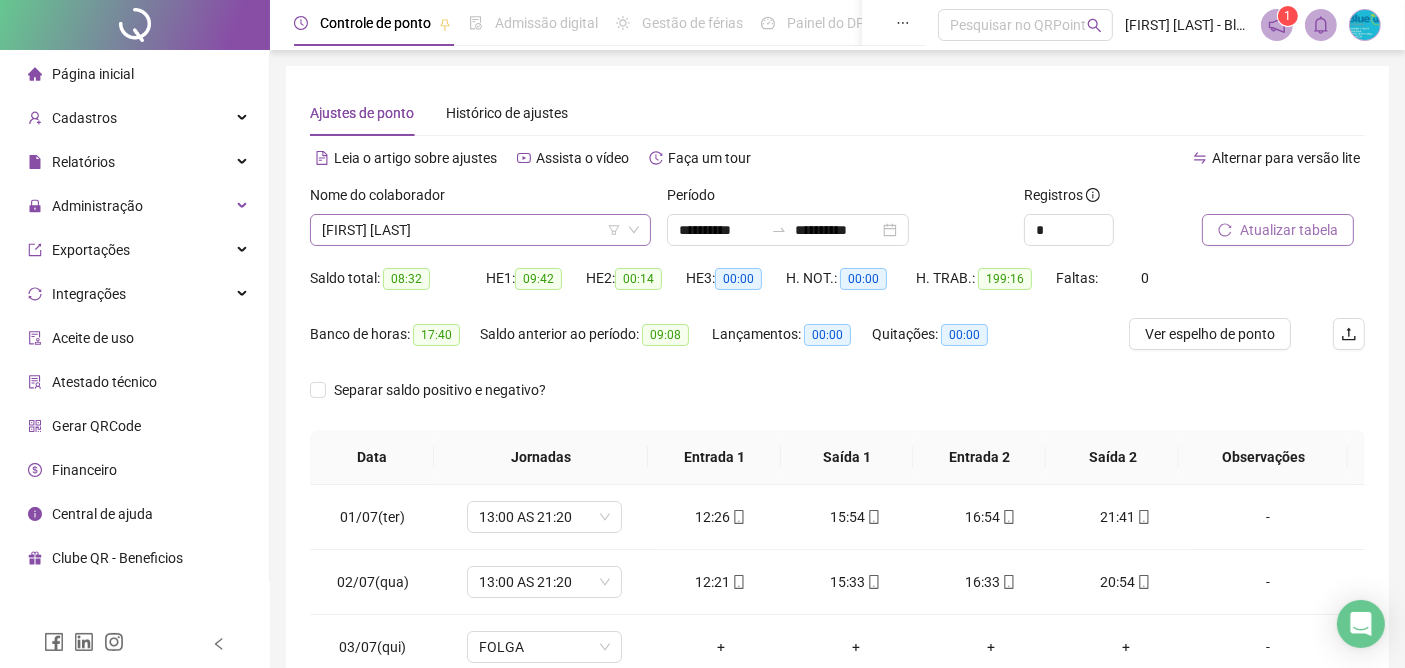 click on "[FIRST] [LAST]" at bounding box center (480, 230) 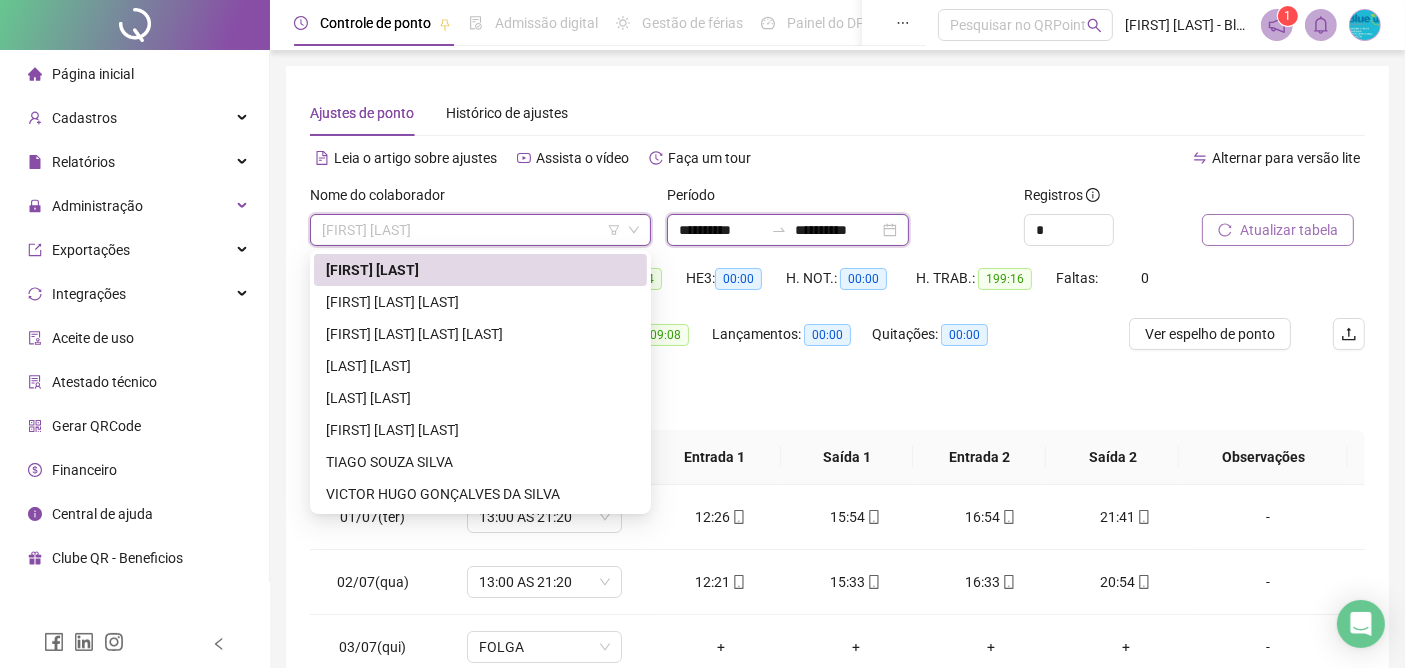 click on "**********" at bounding box center [721, 230] 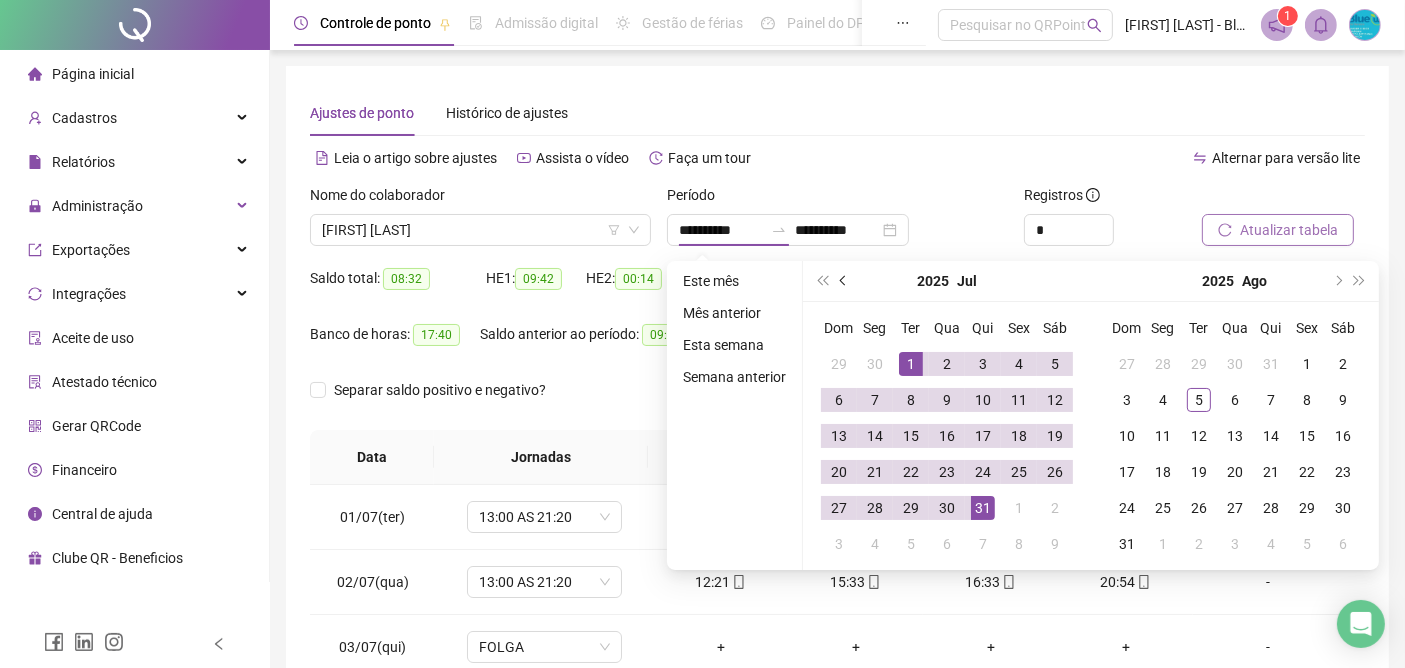 click at bounding box center (844, 281) 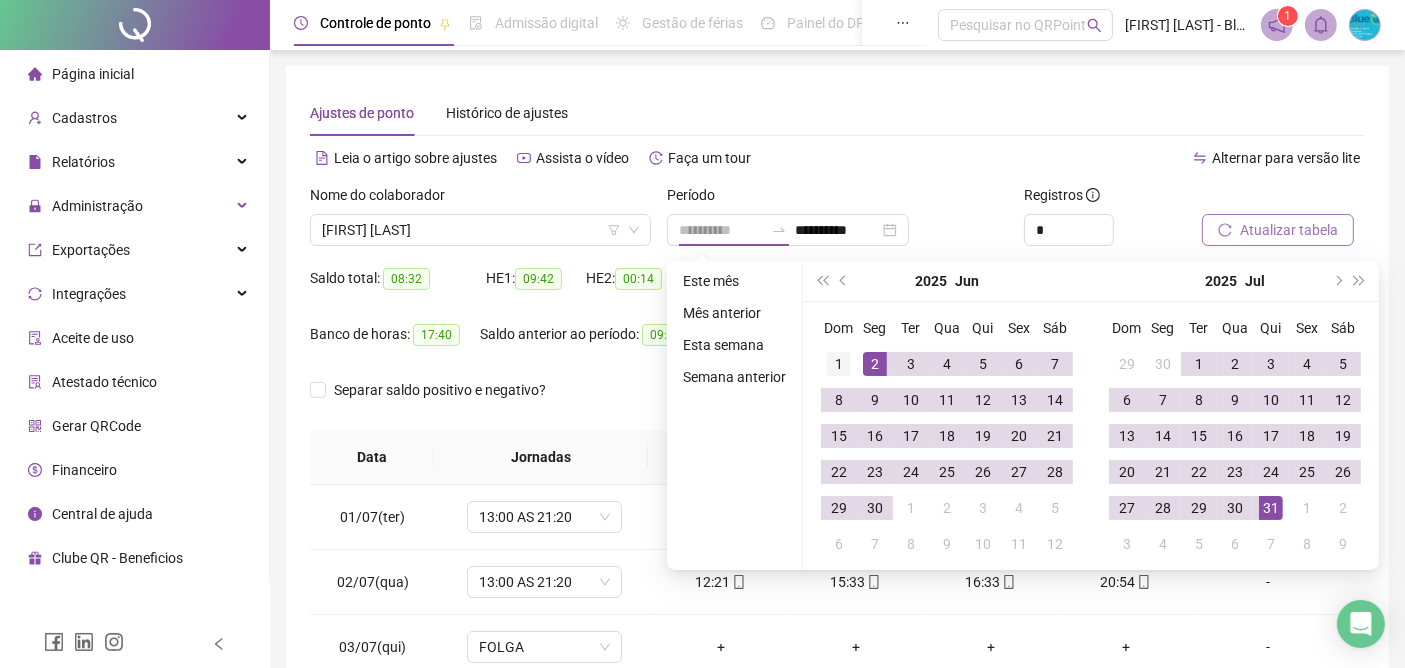 type on "**********" 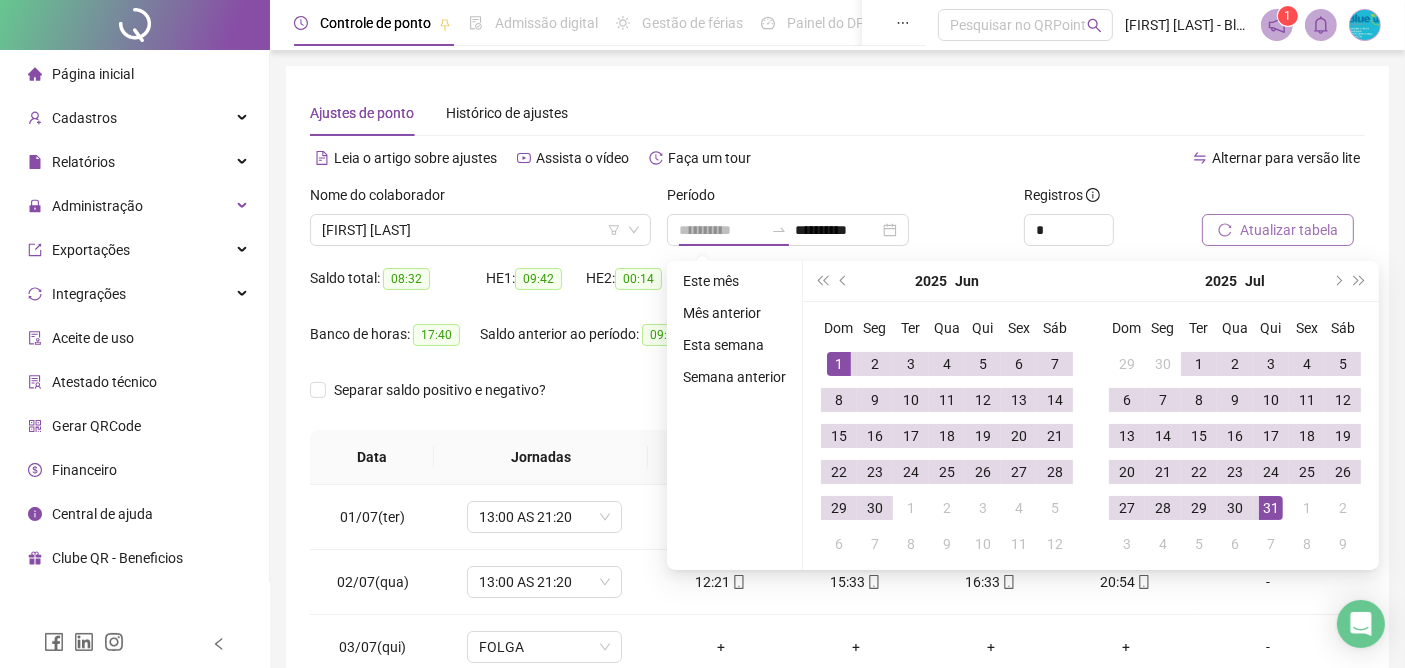 click on "1" at bounding box center [839, 364] 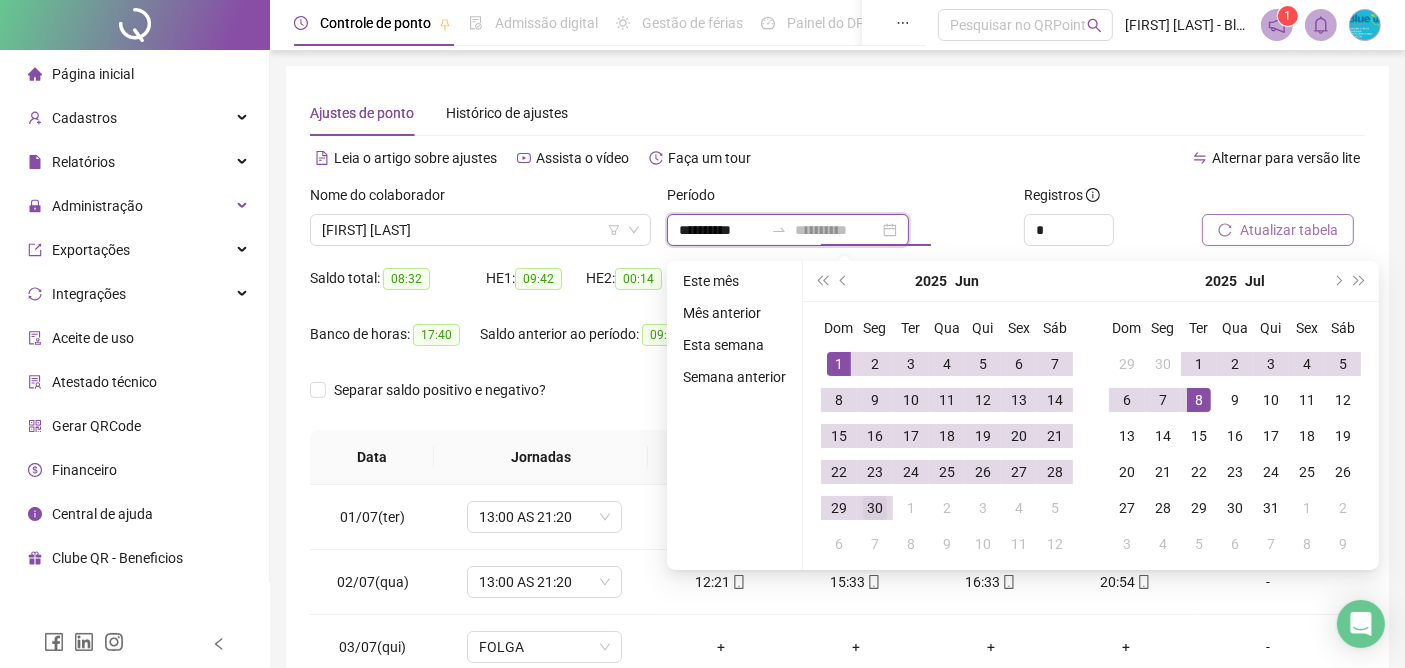 type on "**********" 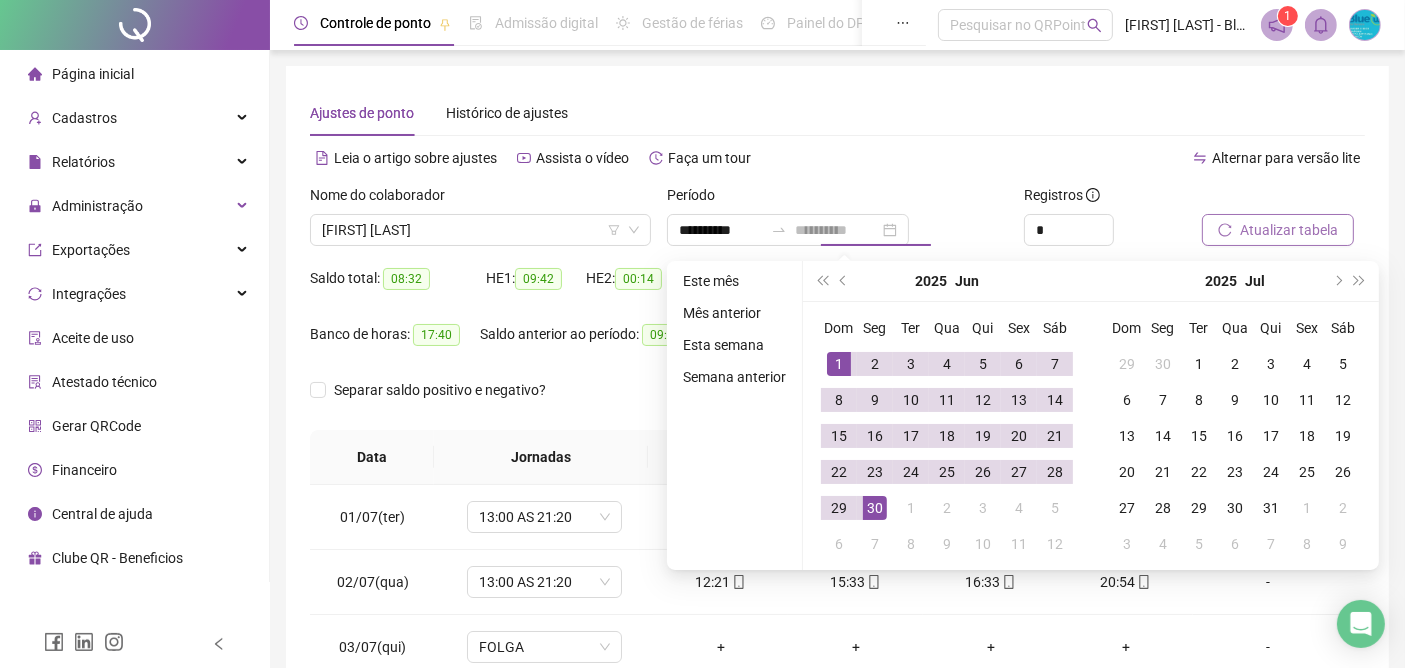 click on "30" at bounding box center (875, 508) 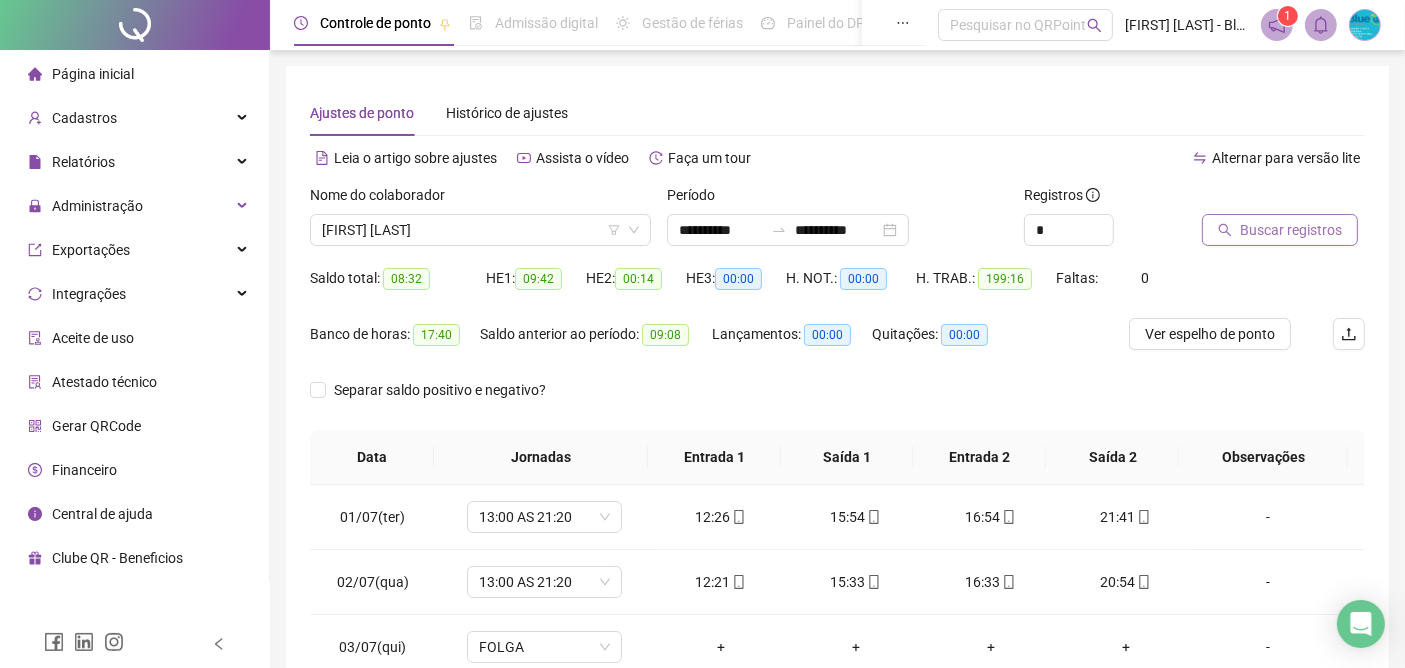 click on "Buscar registros" at bounding box center [1291, 230] 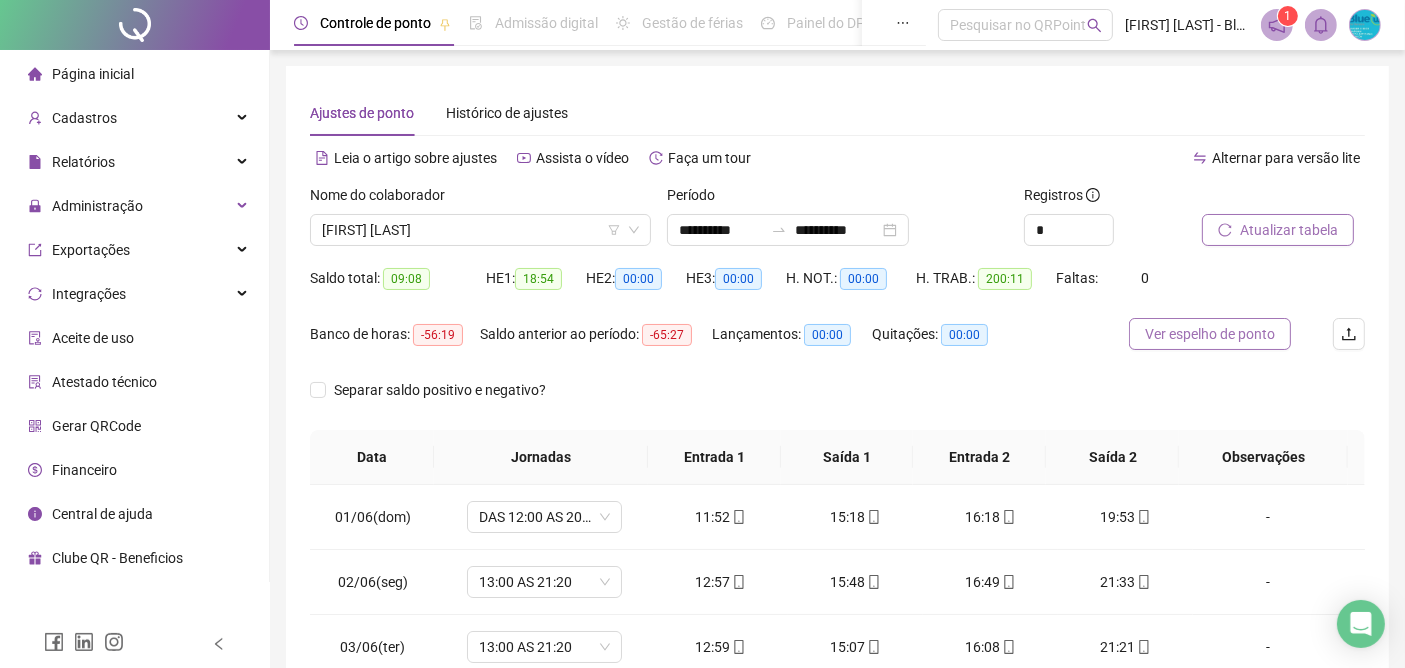 click on "Ver espelho de ponto" at bounding box center (1210, 334) 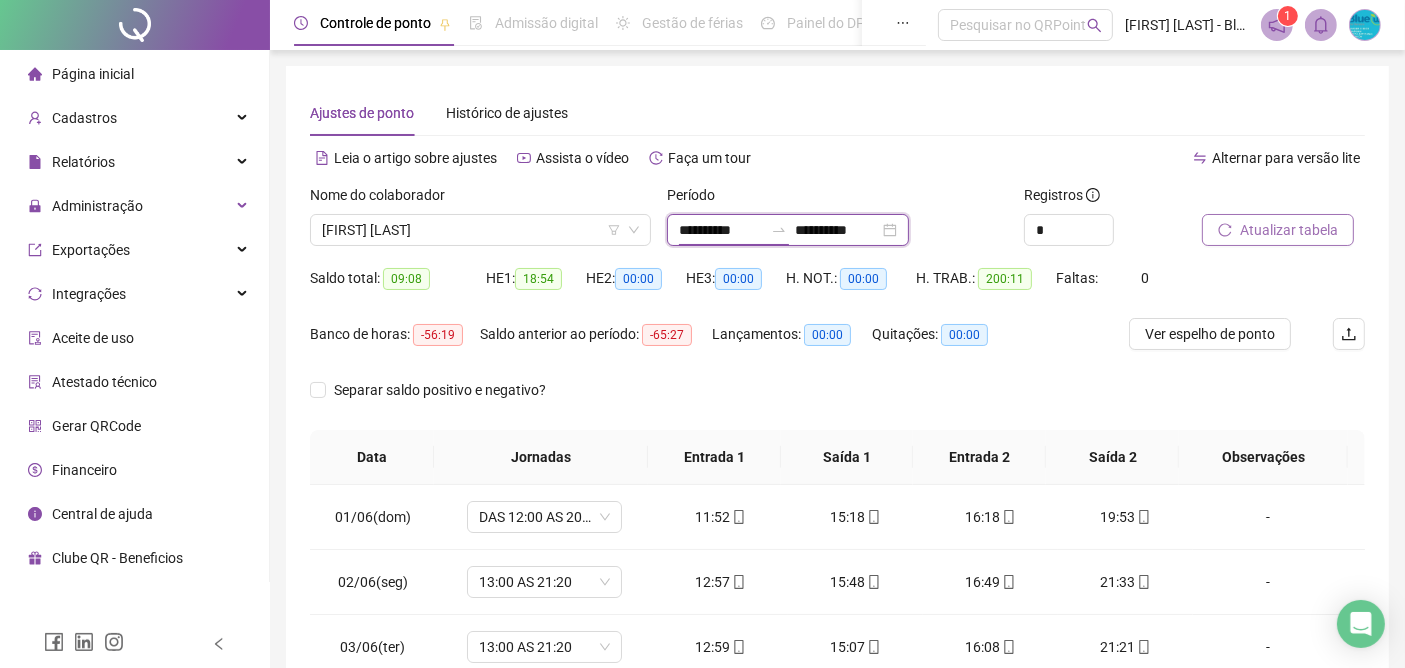 click on "**********" at bounding box center (721, 230) 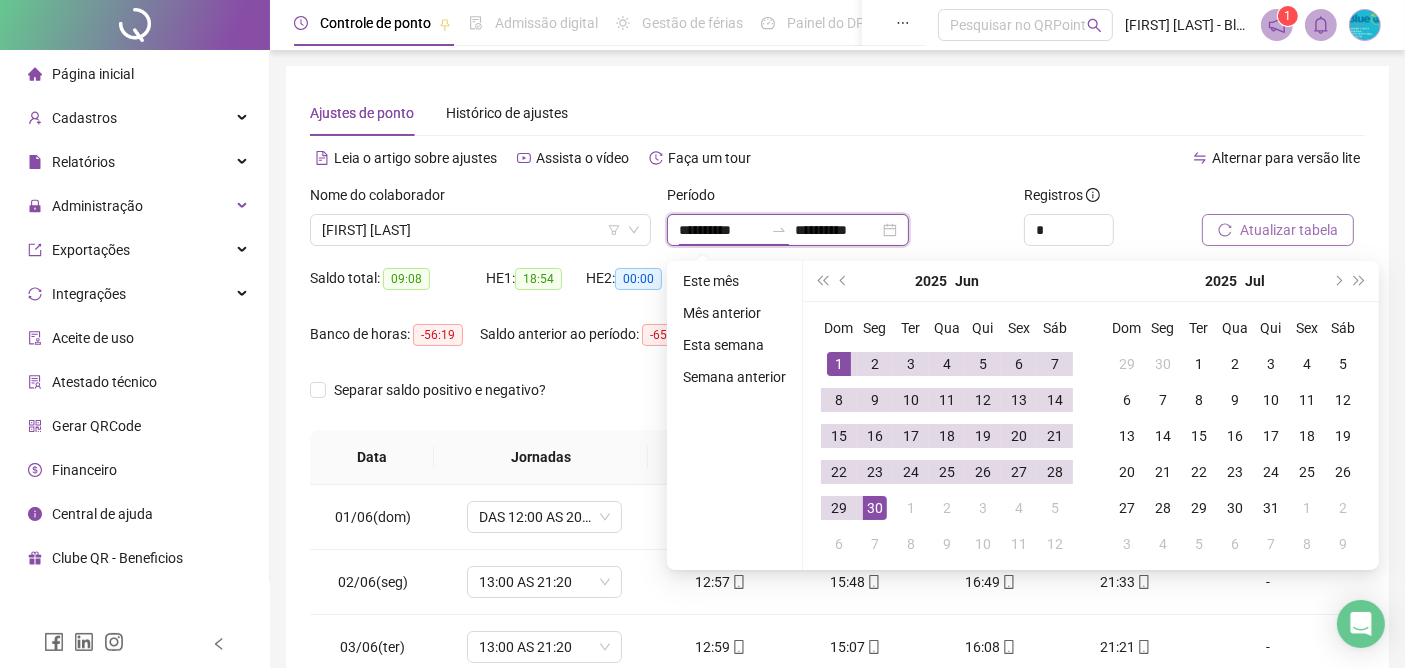 type on "**********" 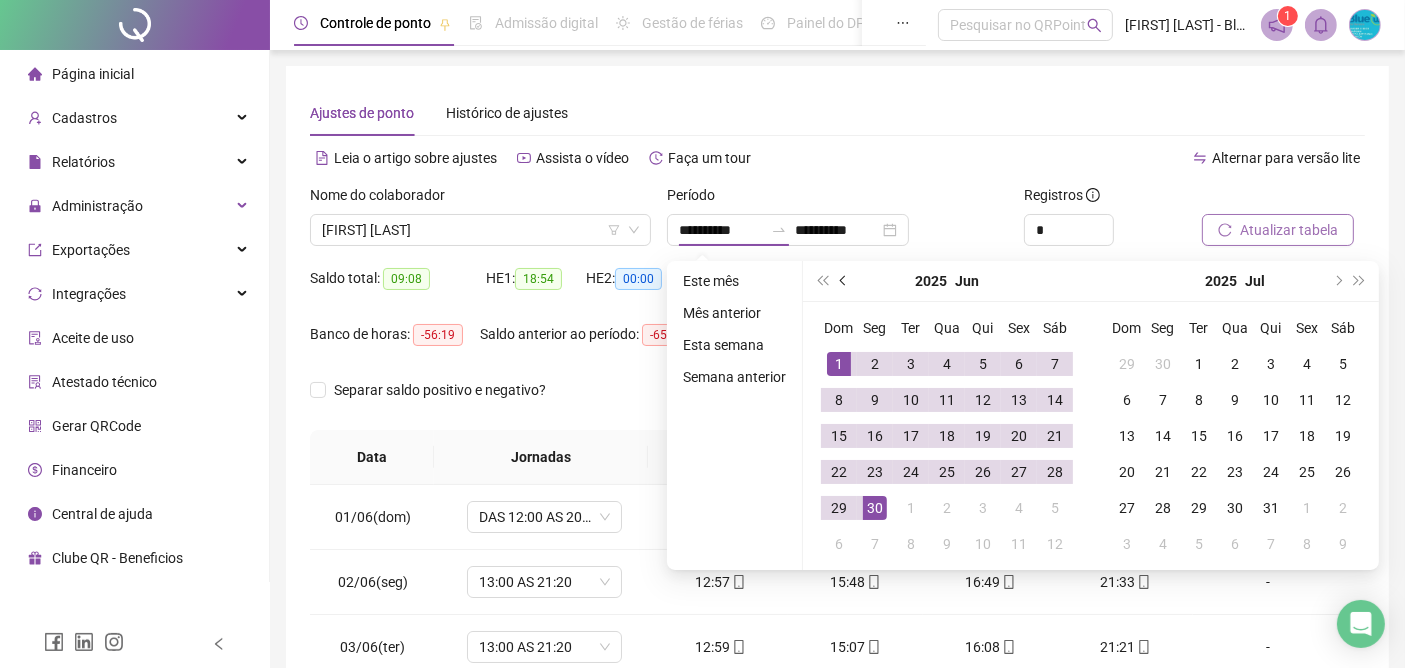 click at bounding box center [844, 281] 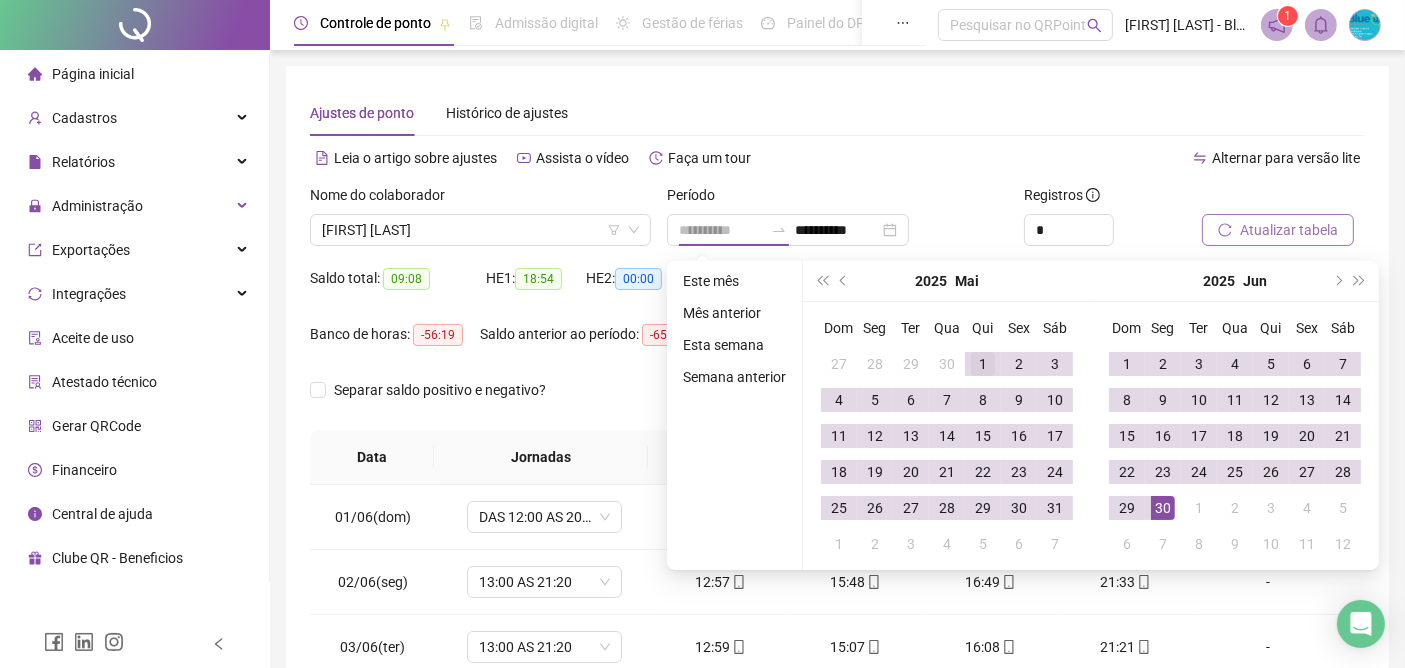 type on "**********" 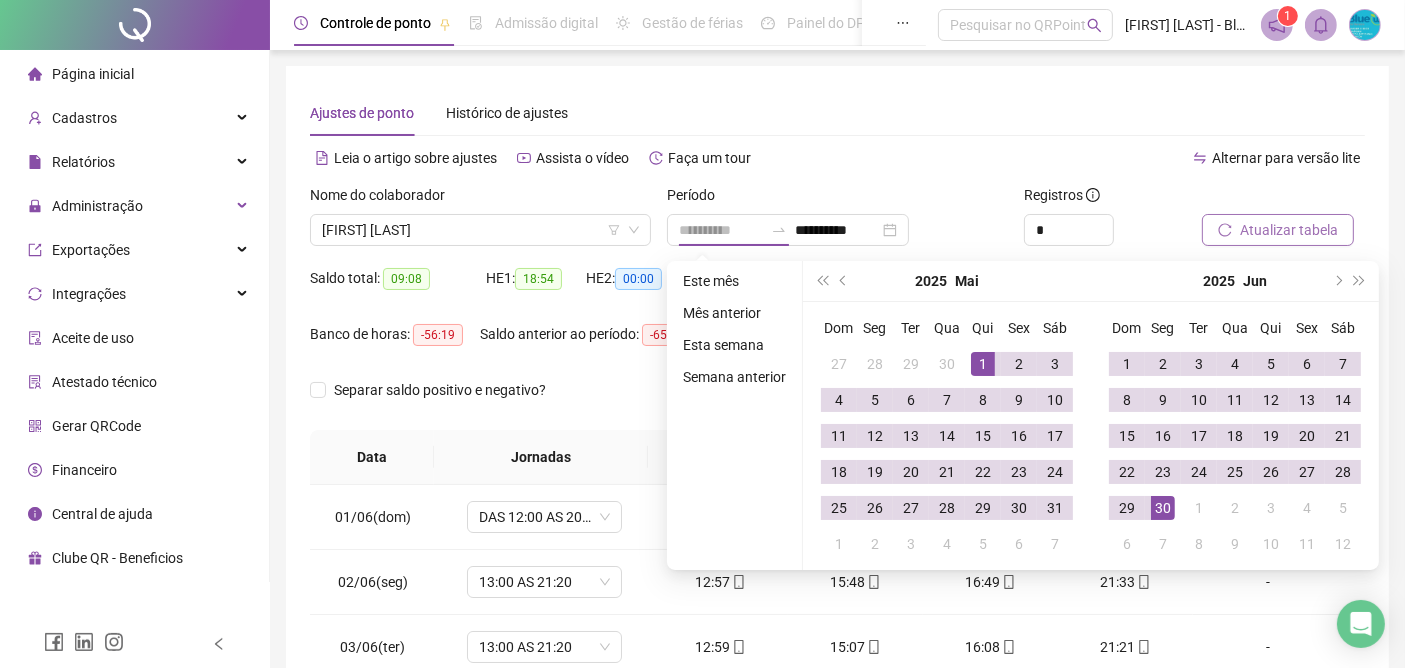 click on "1" at bounding box center (983, 364) 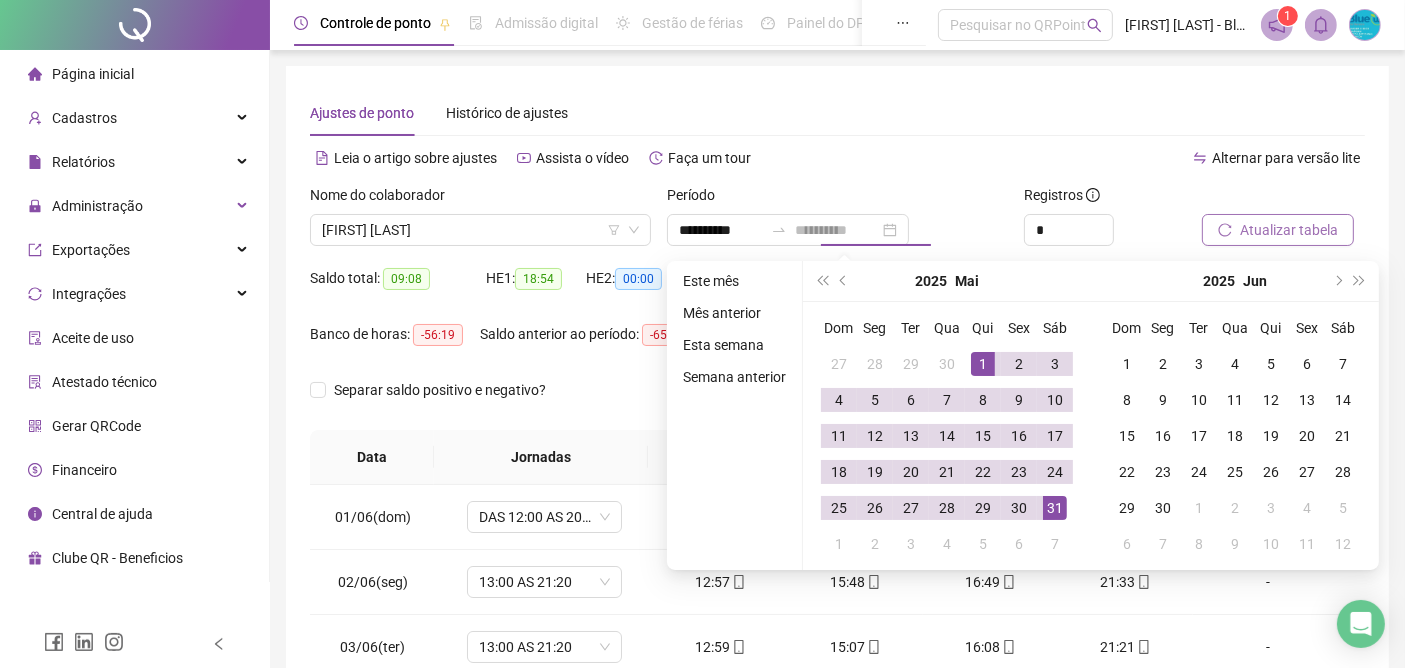 click on "31" at bounding box center [1055, 508] 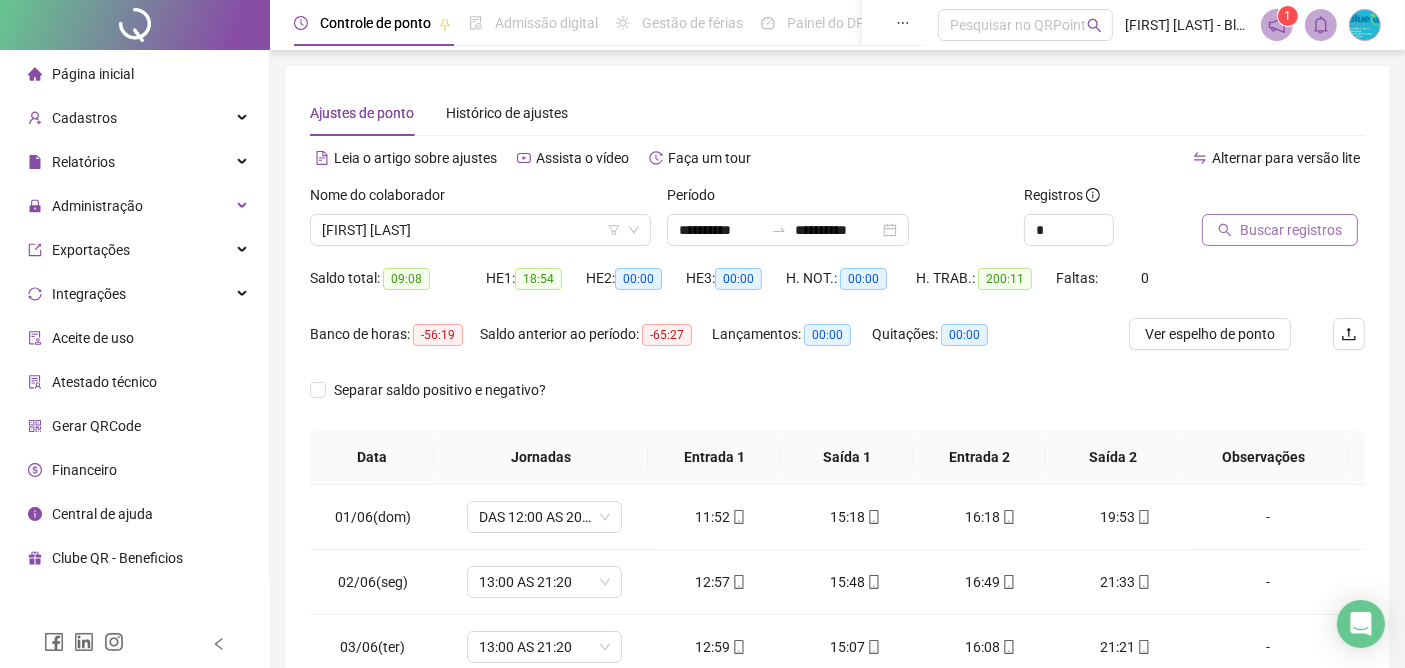 click on "Buscar registros" at bounding box center [1291, 230] 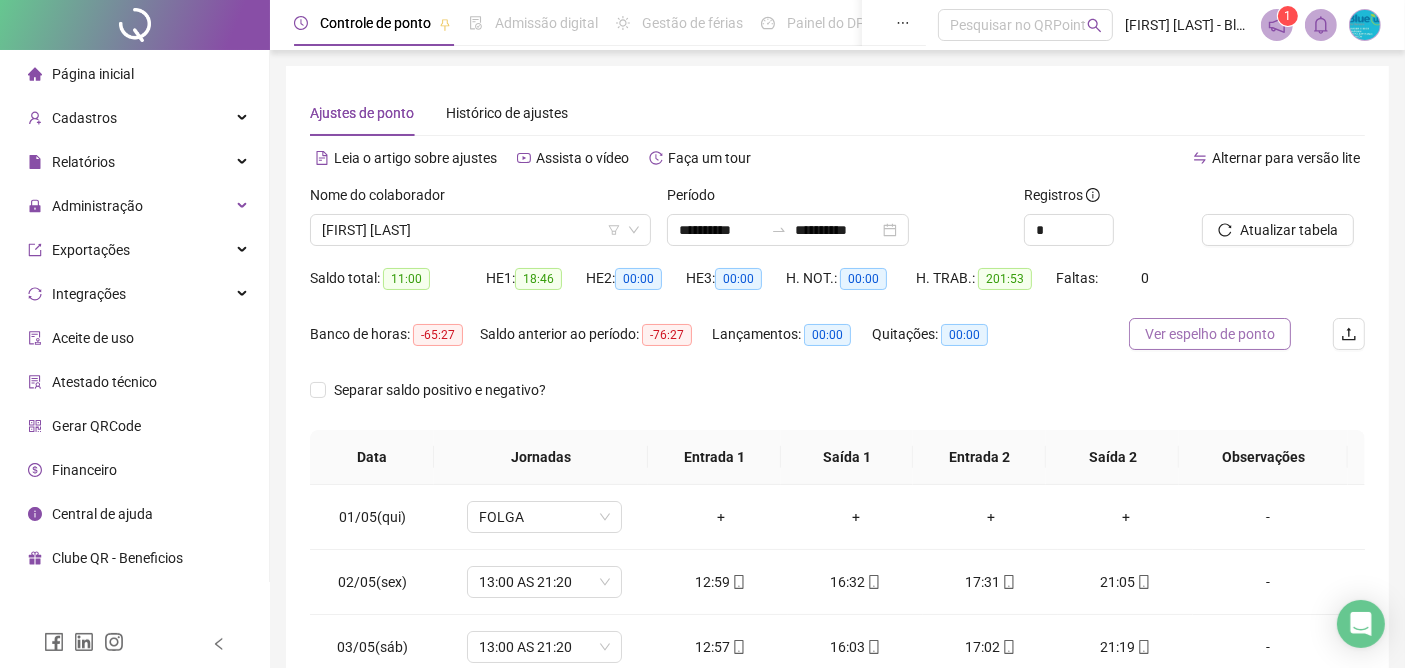 click on "Ver espelho de ponto" at bounding box center [1210, 334] 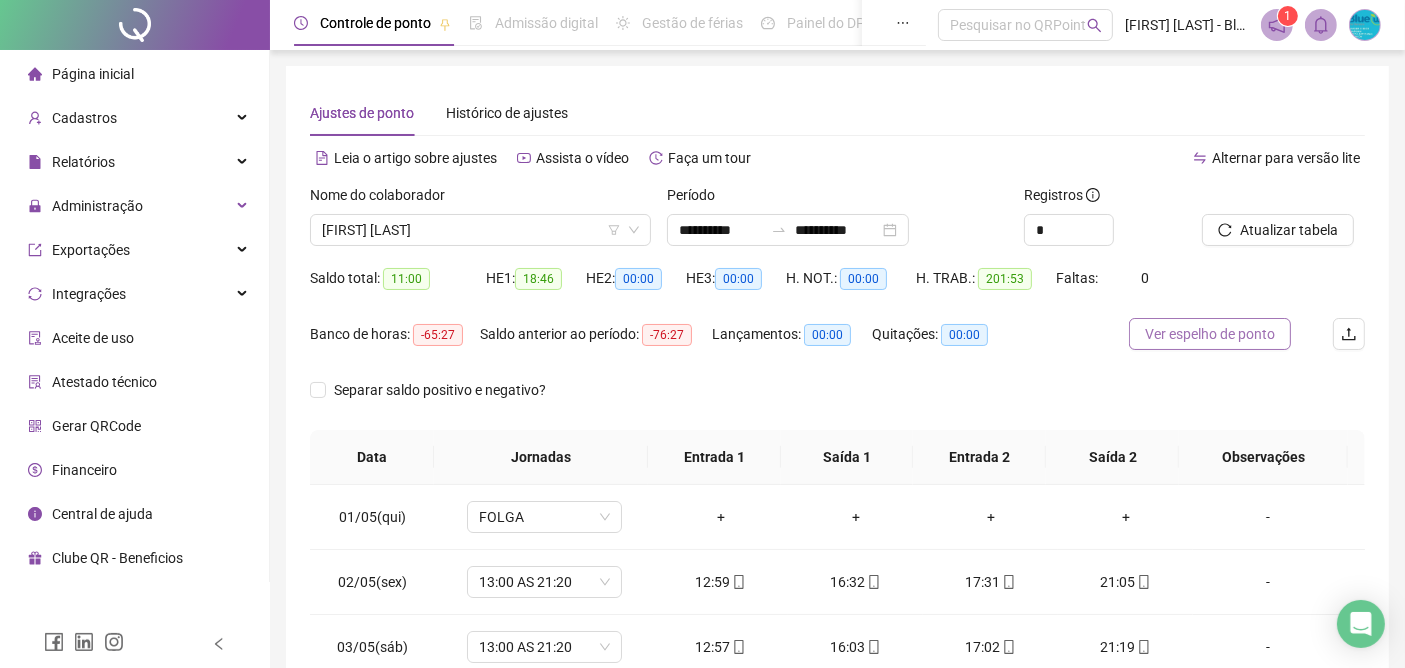 click on "Ver espelho de ponto" at bounding box center [1210, 334] 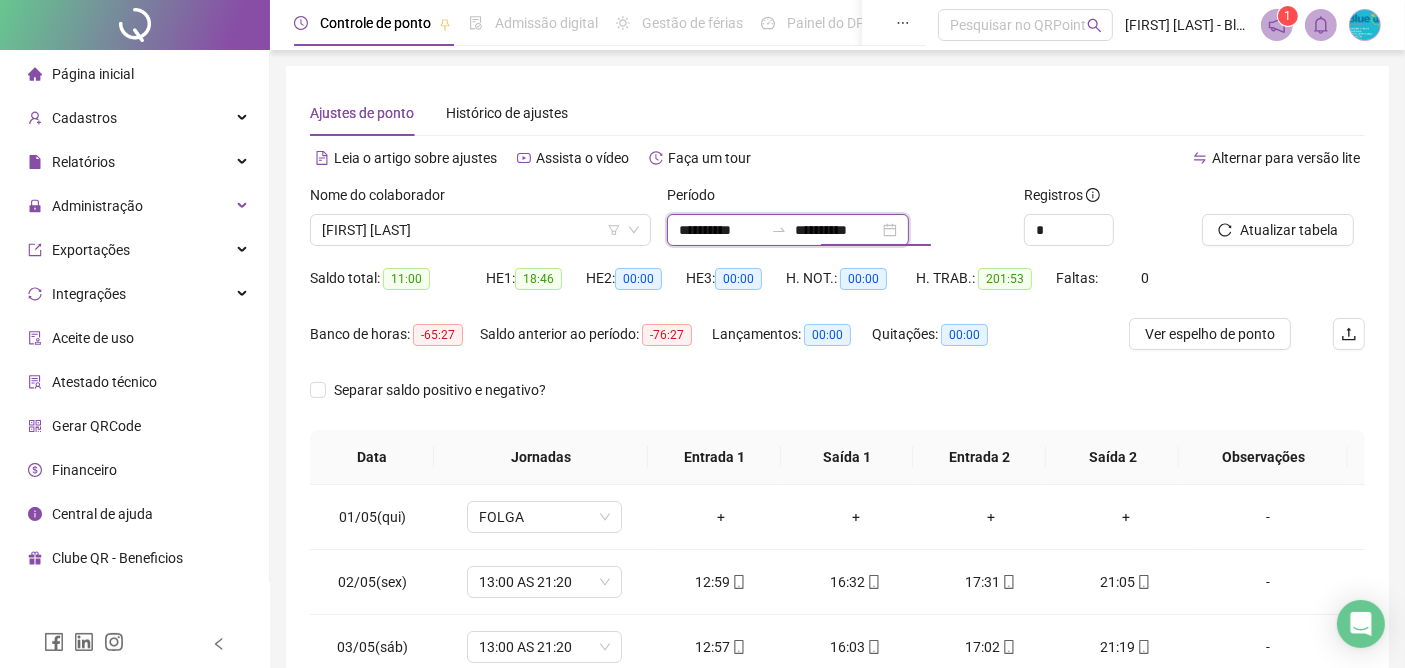 click on "**********" at bounding box center (837, 230) 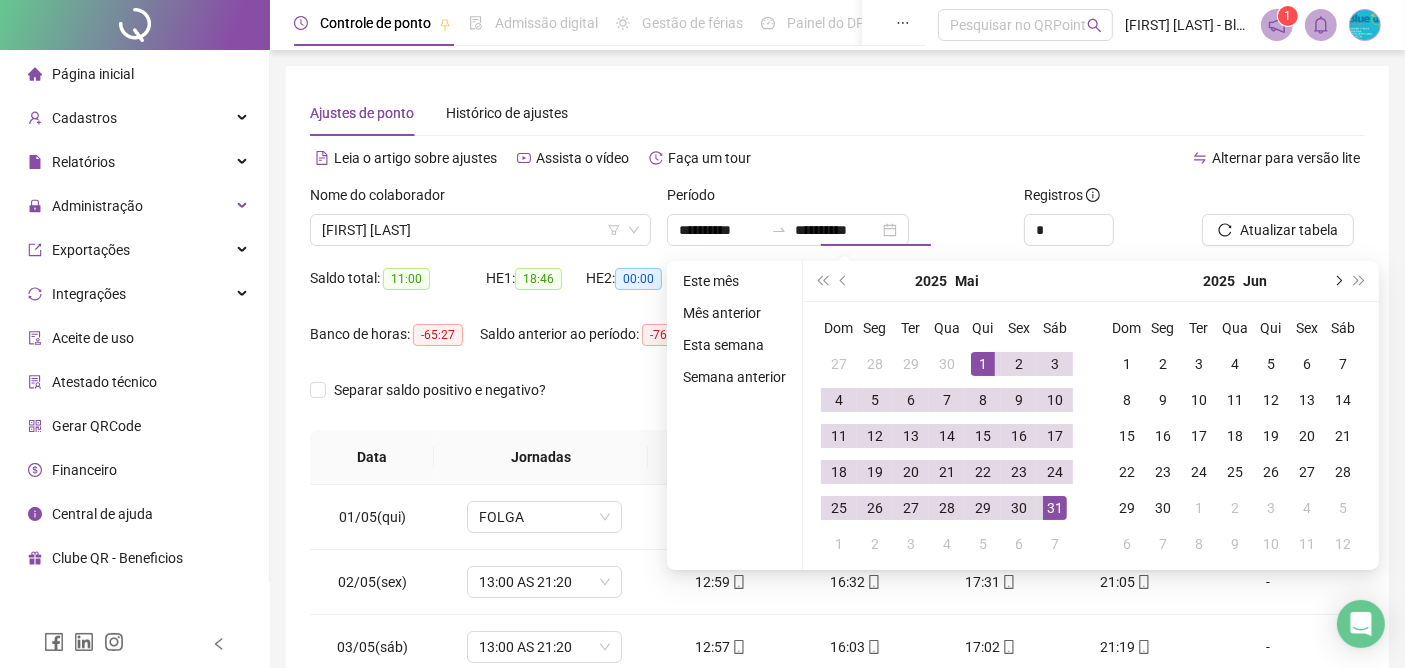 click at bounding box center [1337, 281] 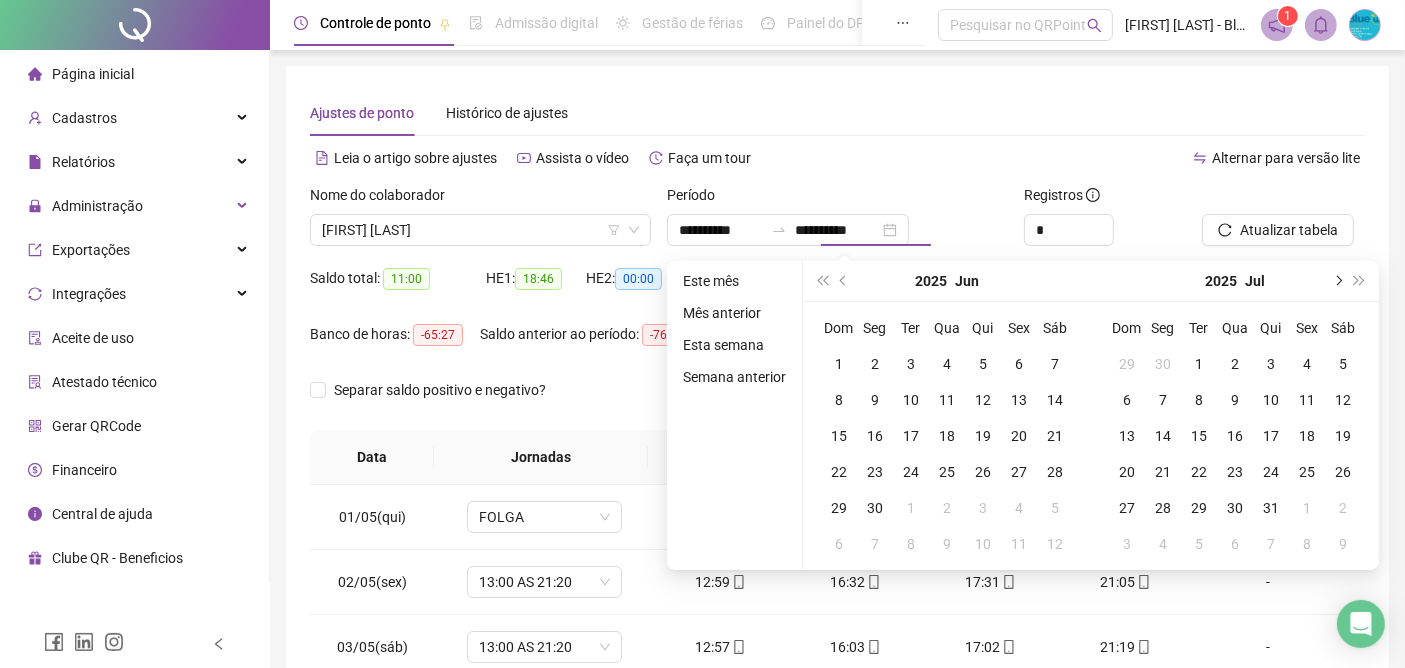 click at bounding box center [1337, 281] 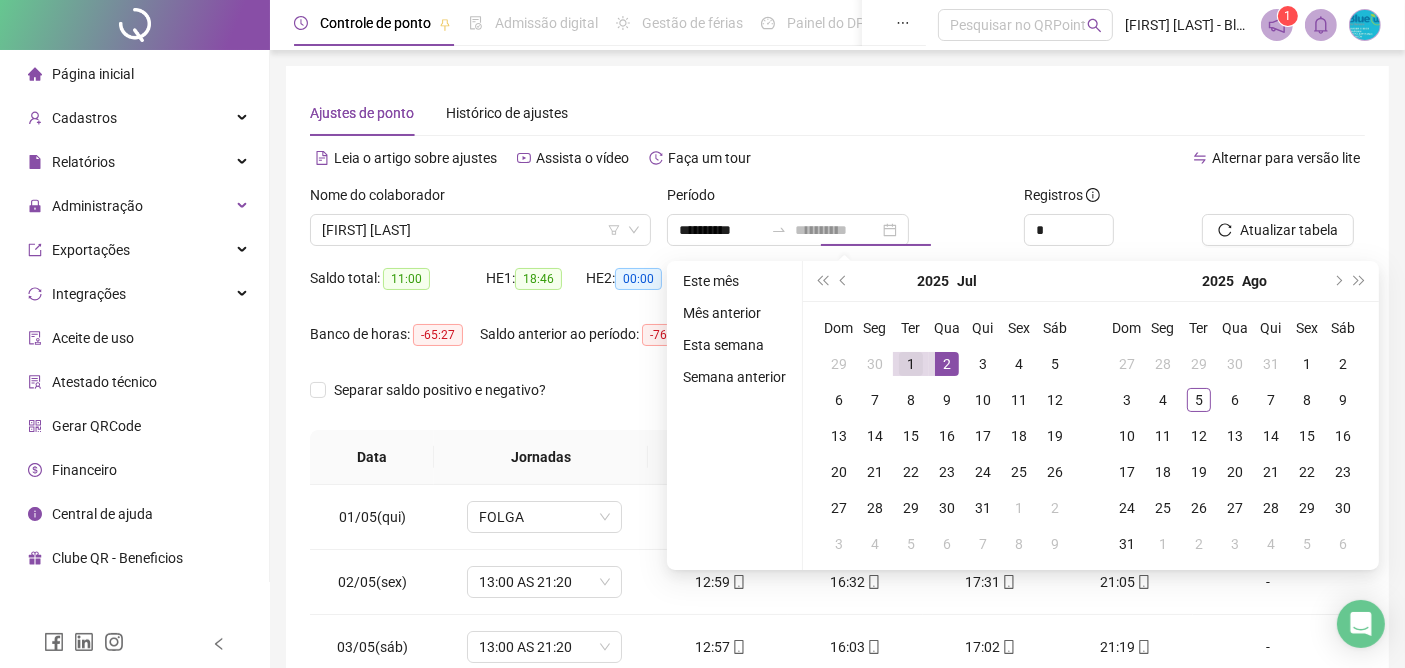 type on "**********" 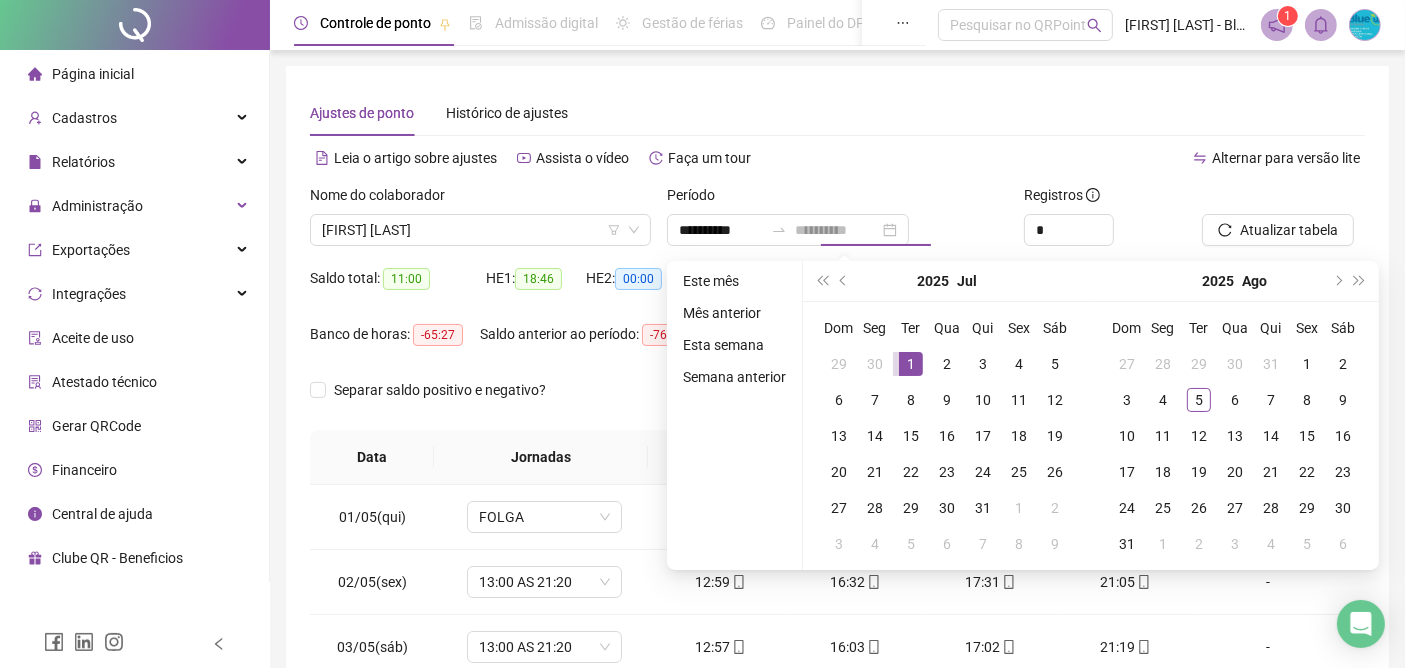 click on "1" at bounding box center [911, 364] 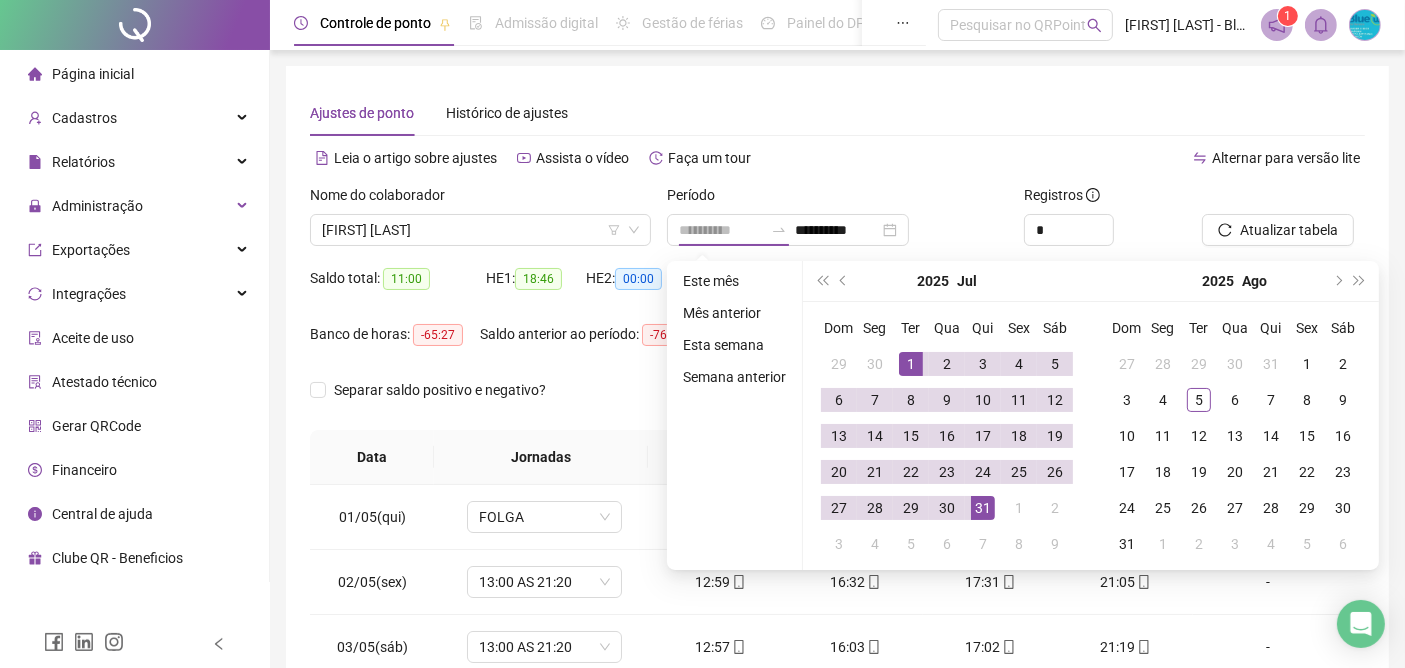 click on "31" at bounding box center (983, 508) 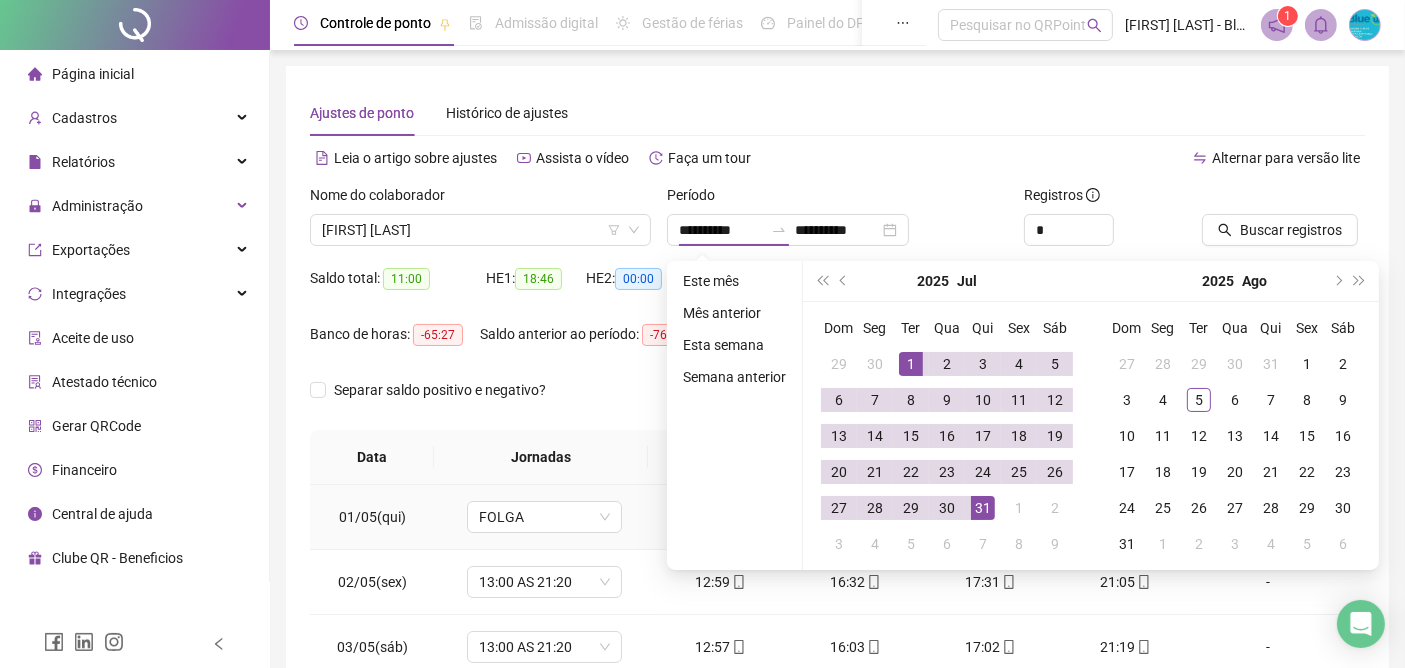 type on "**********" 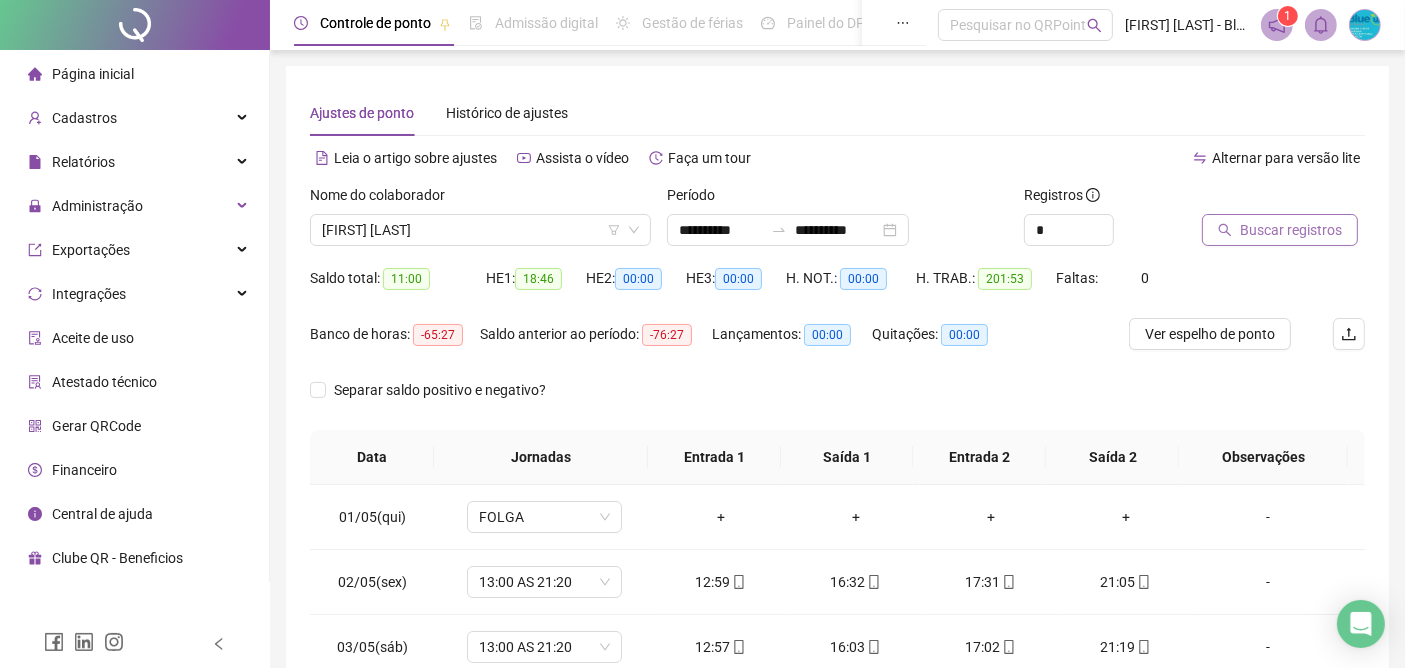 click on "Buscar registros" at bounding box center [1291, 230] 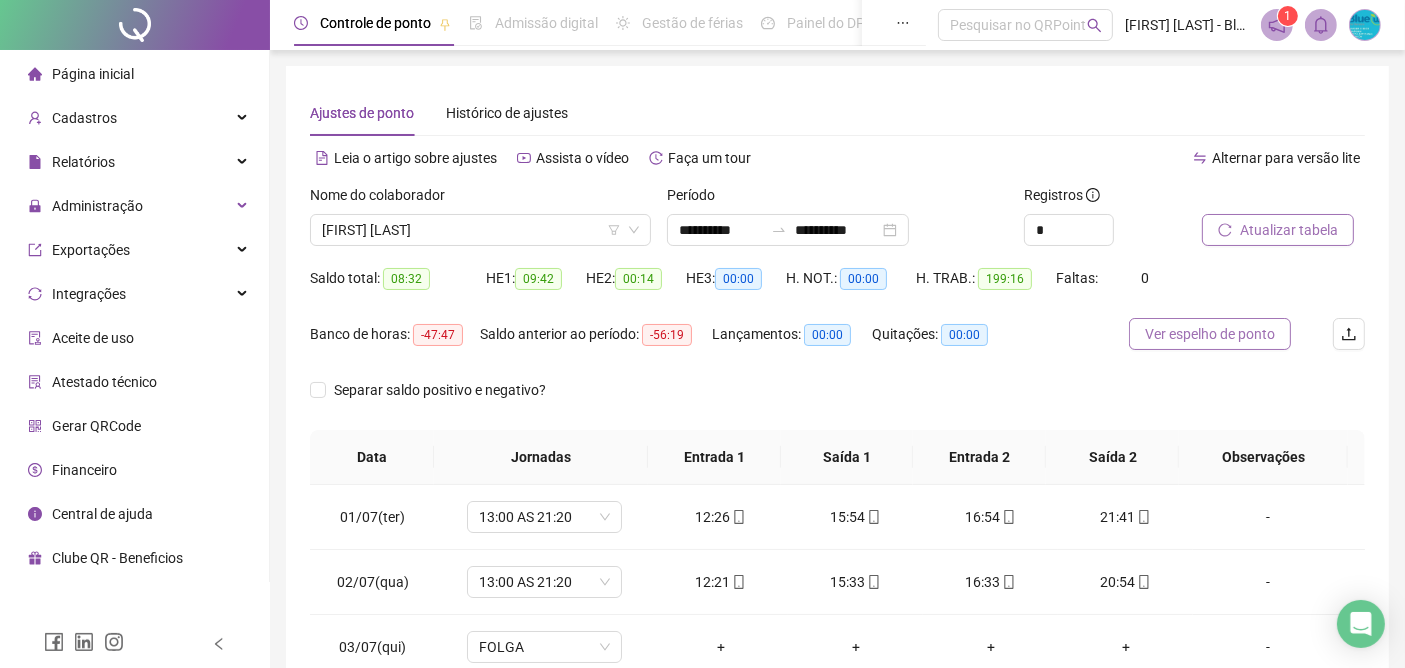 click on "Ver espelho de ponto" at bounding box center [1210, 334] 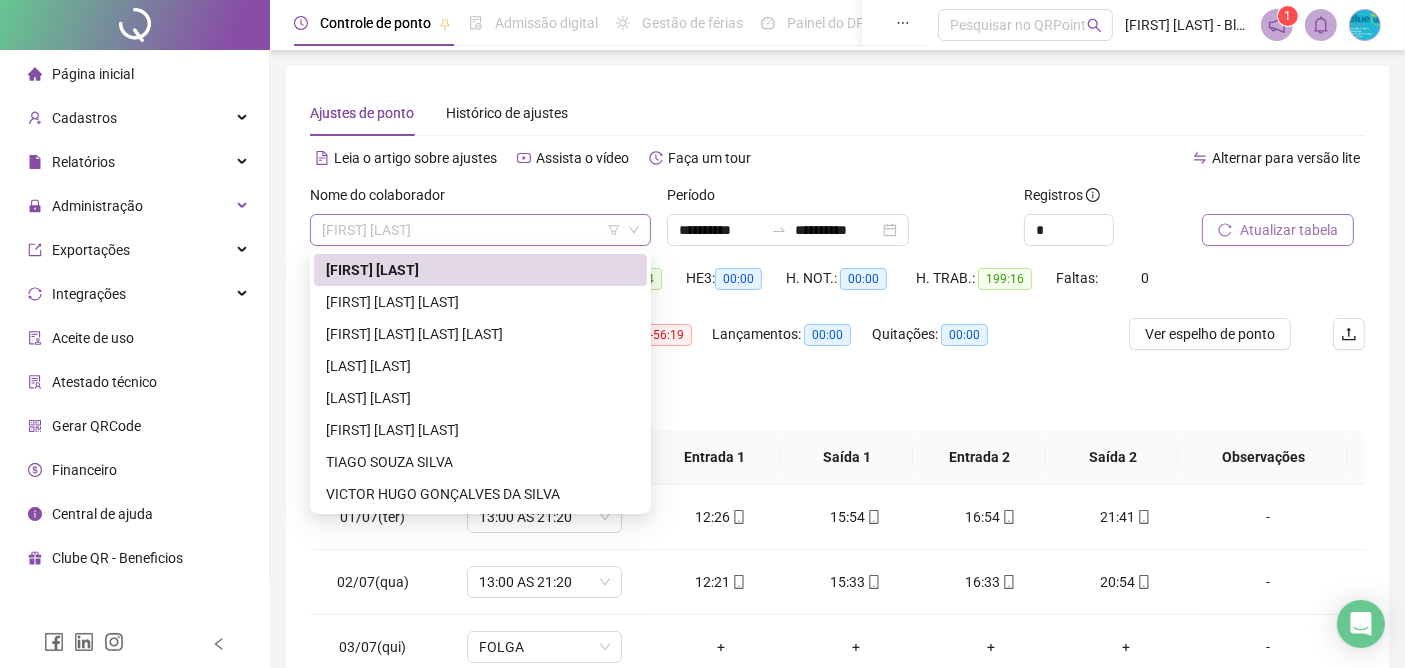 click on "[FIRST] [LAST]" at bounding box center [480, 230] 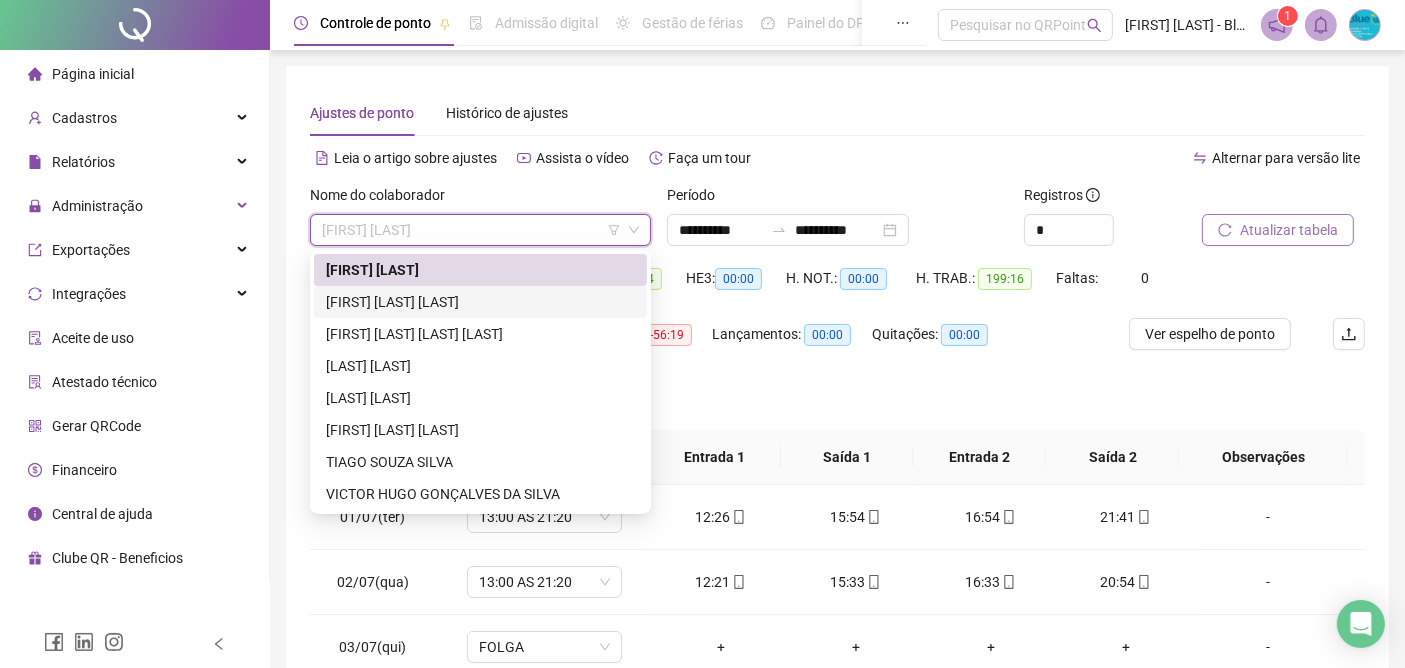 click on "[FIRST] [LAST] [LAST]" at bounding box center [480, 302] 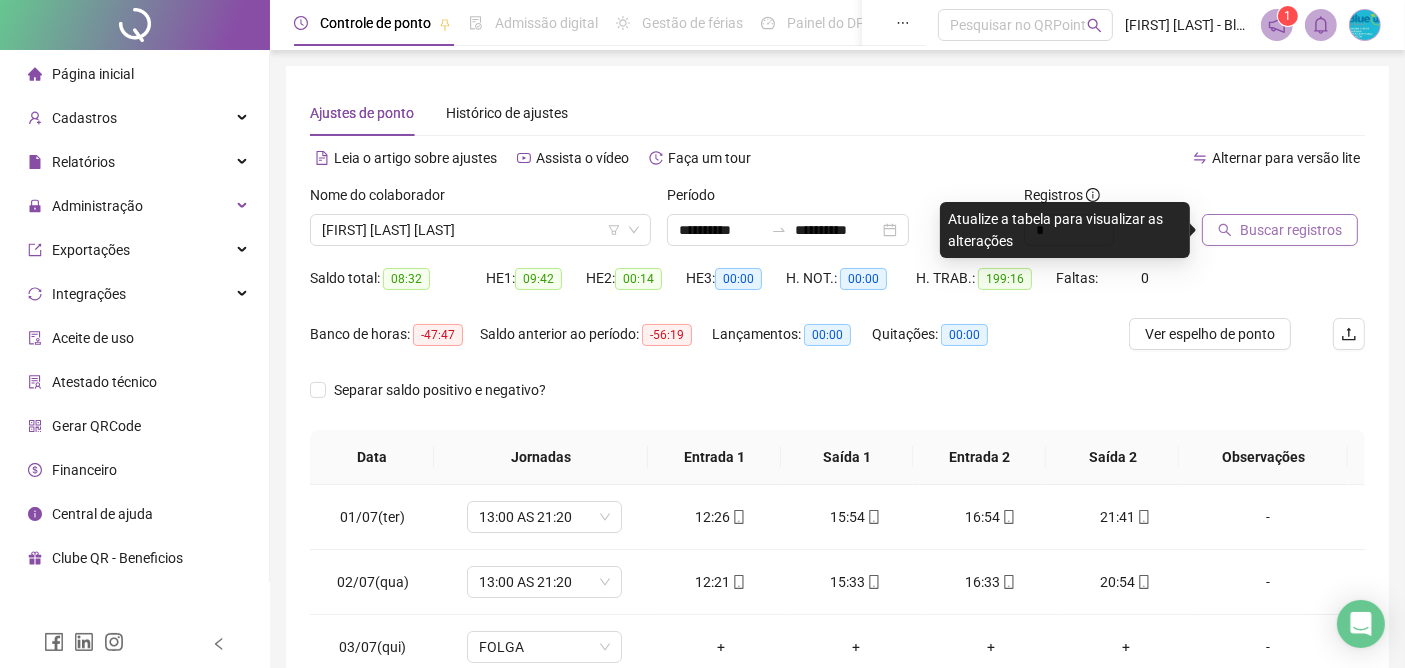 click on "Buscar registros" at bounding box center (1291, 230) 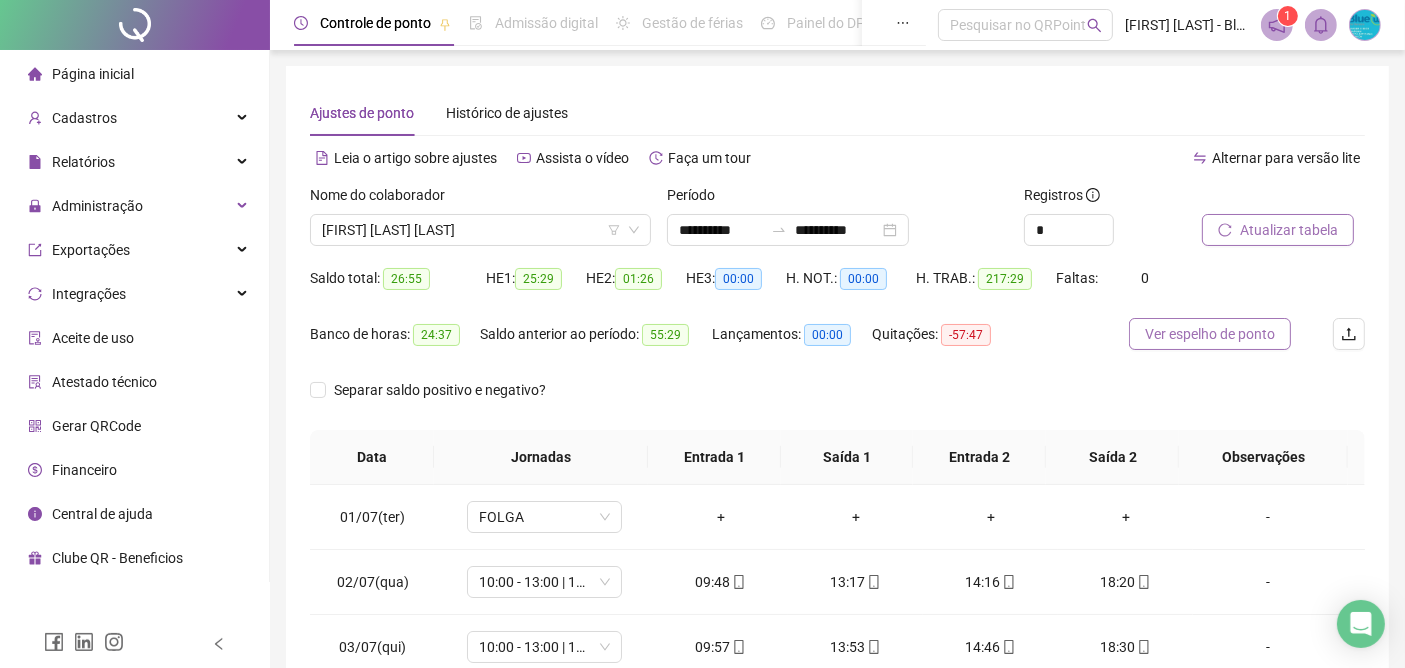 click on "Ver espelho de ponto" at bounding box center (1210, 334) 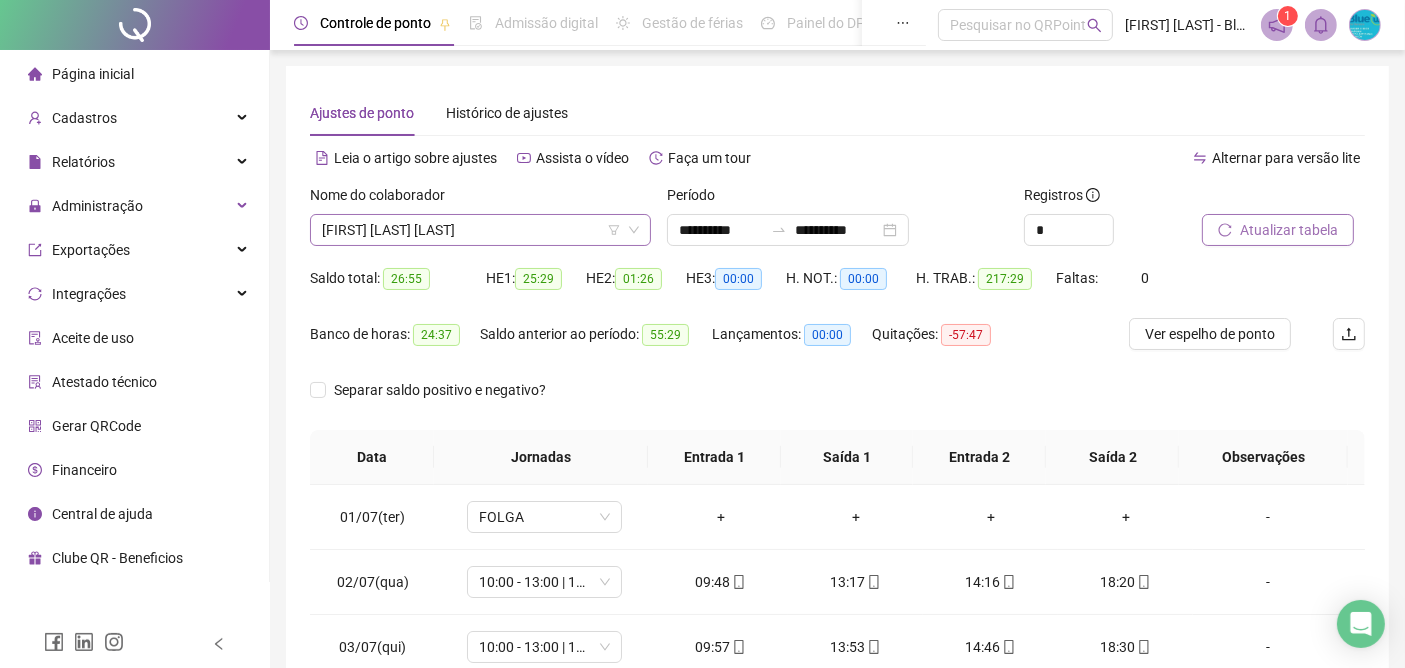 click on "[FIRST] [LAST] [LAST]" at bounding box center (480, 230) 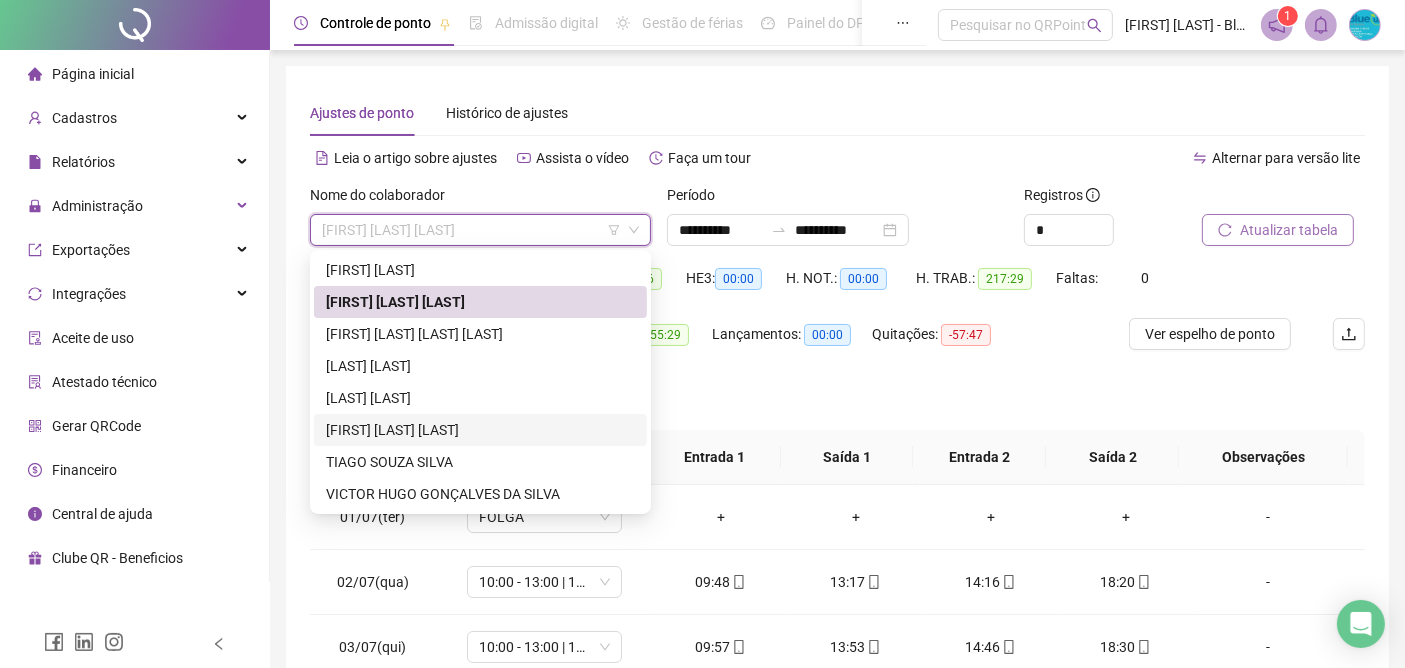 click on "[FIRST] [LAST] [LAST]" at bounding box center [480, 430] 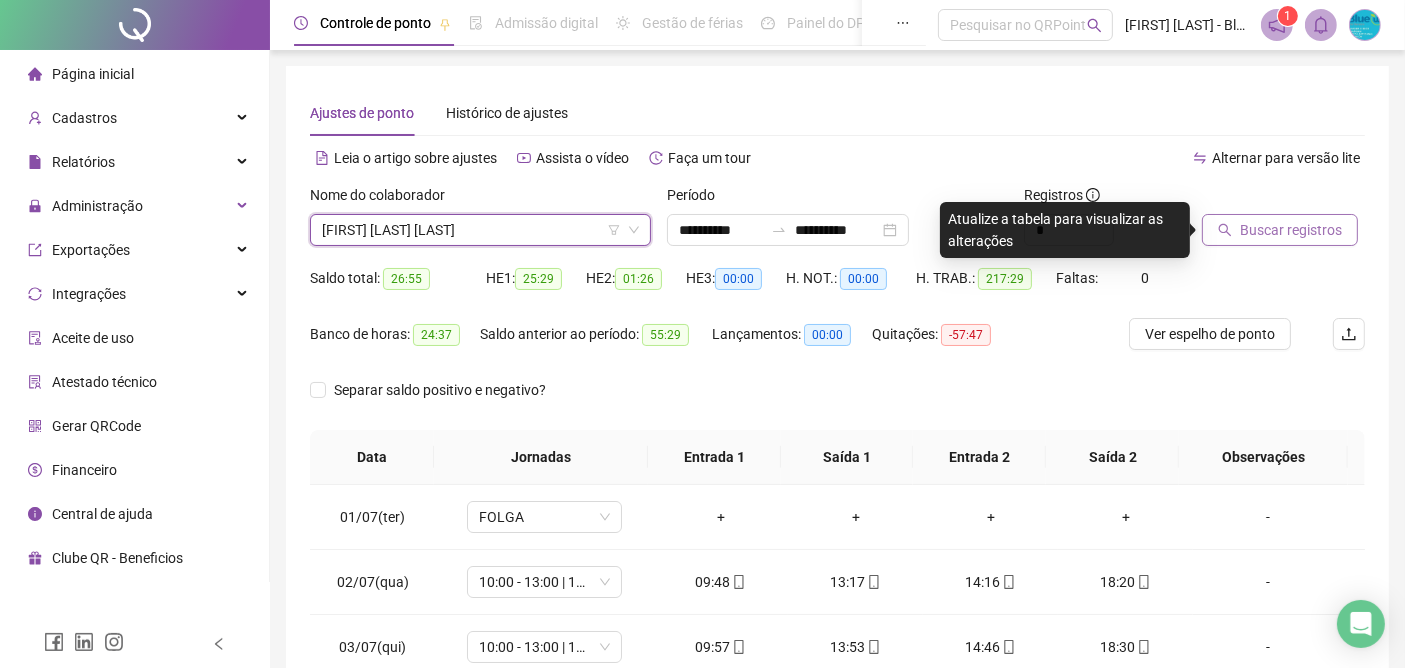 click on "Buscar registros" at bounding box center (1280, 230) 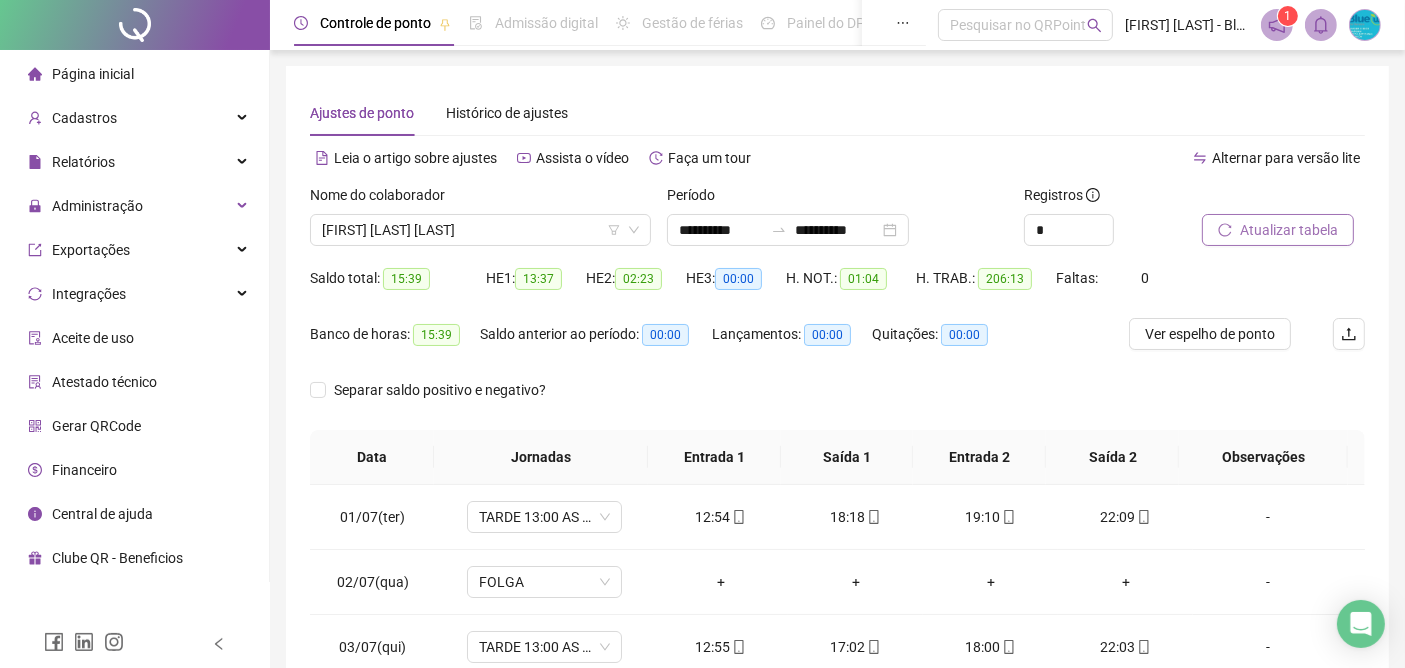click on "Atualizar tabela" at bounding box center [1289, 230] 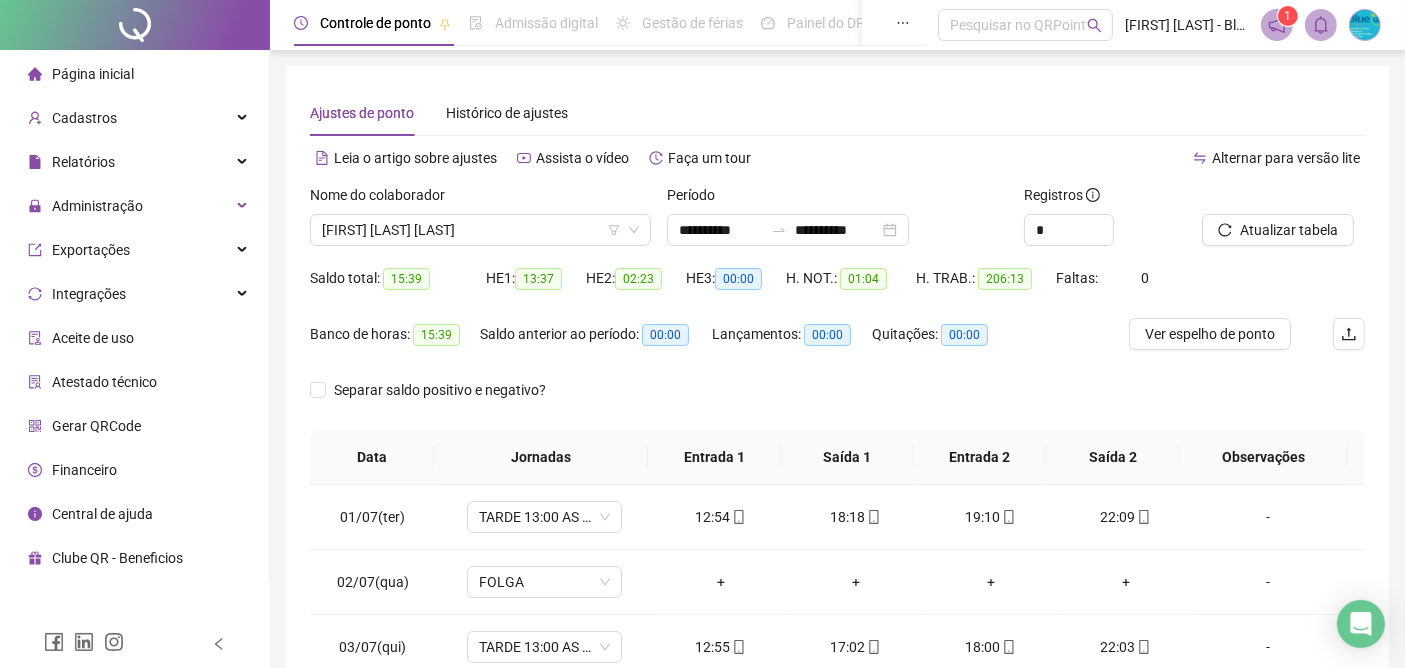 click on "Ver espelho de ponto" at bounding box center [1210, 334] 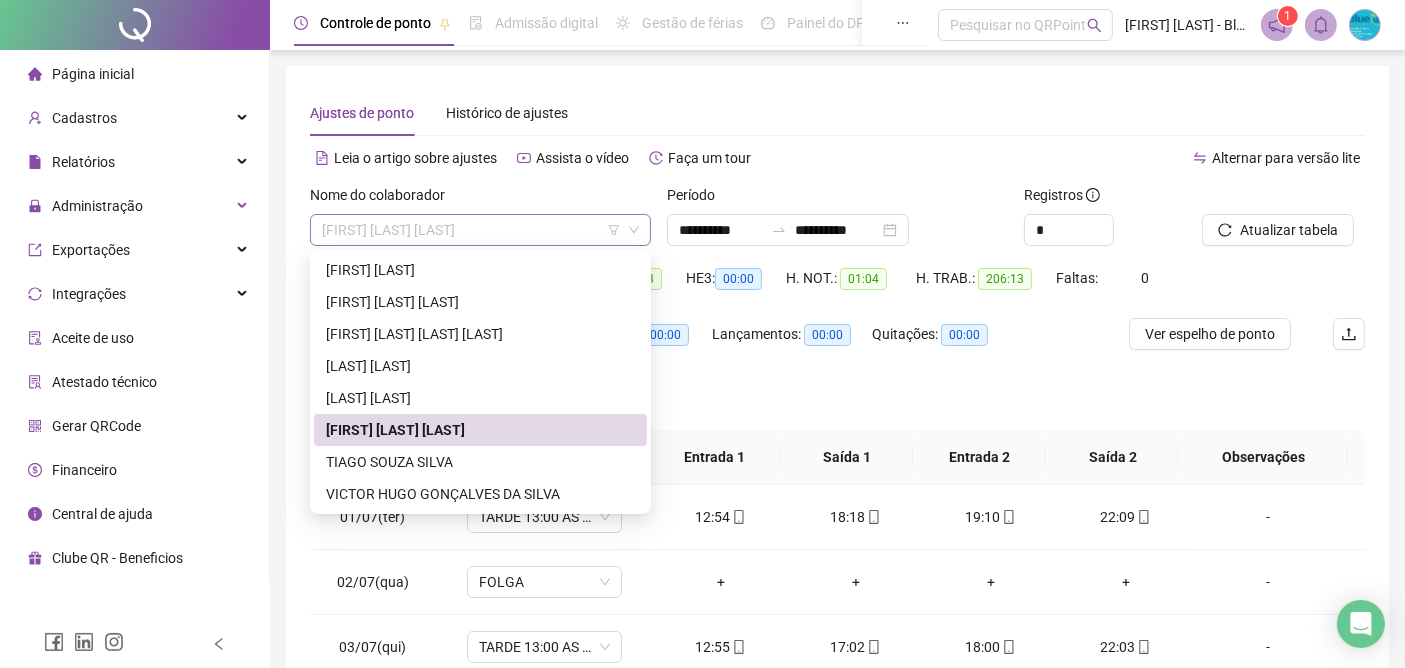 click on "[FIRST] [LAST] [LAST]" at bounding box center [480, 230] 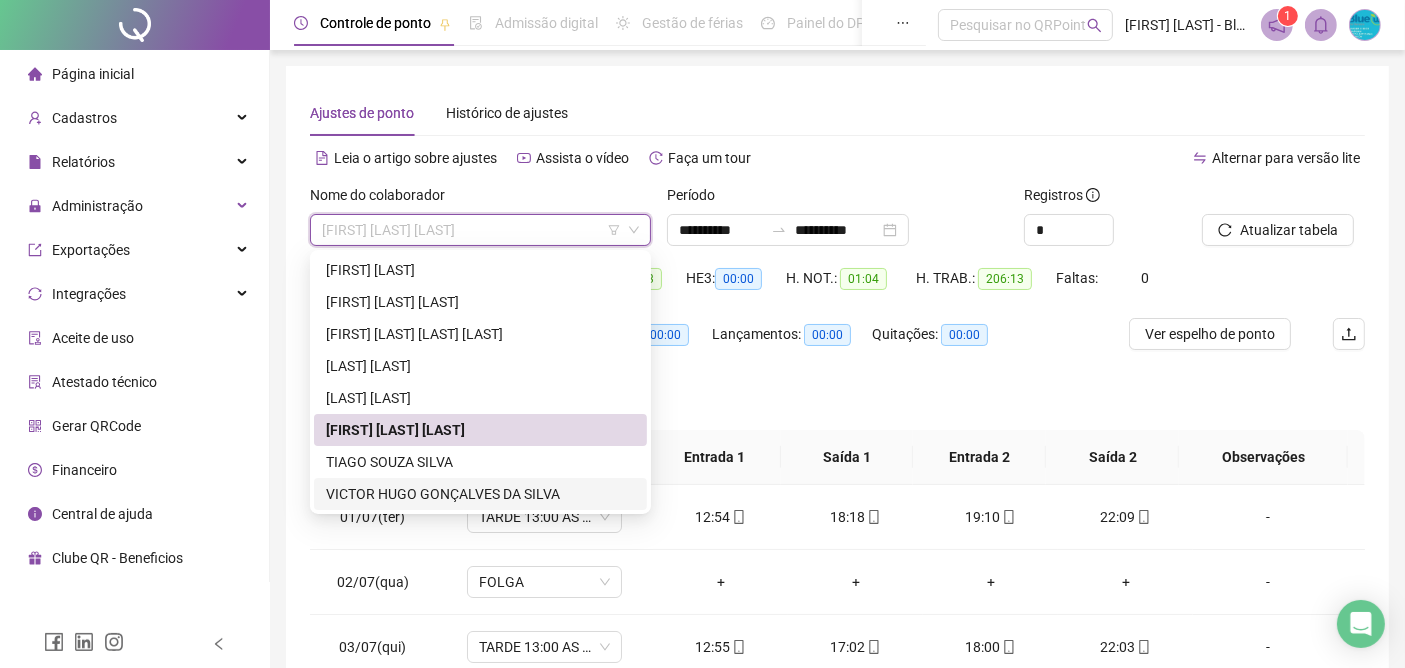 click on "VICTOR HUGO GONÇALVES DA SILVA" at bounding box center [480, 494] 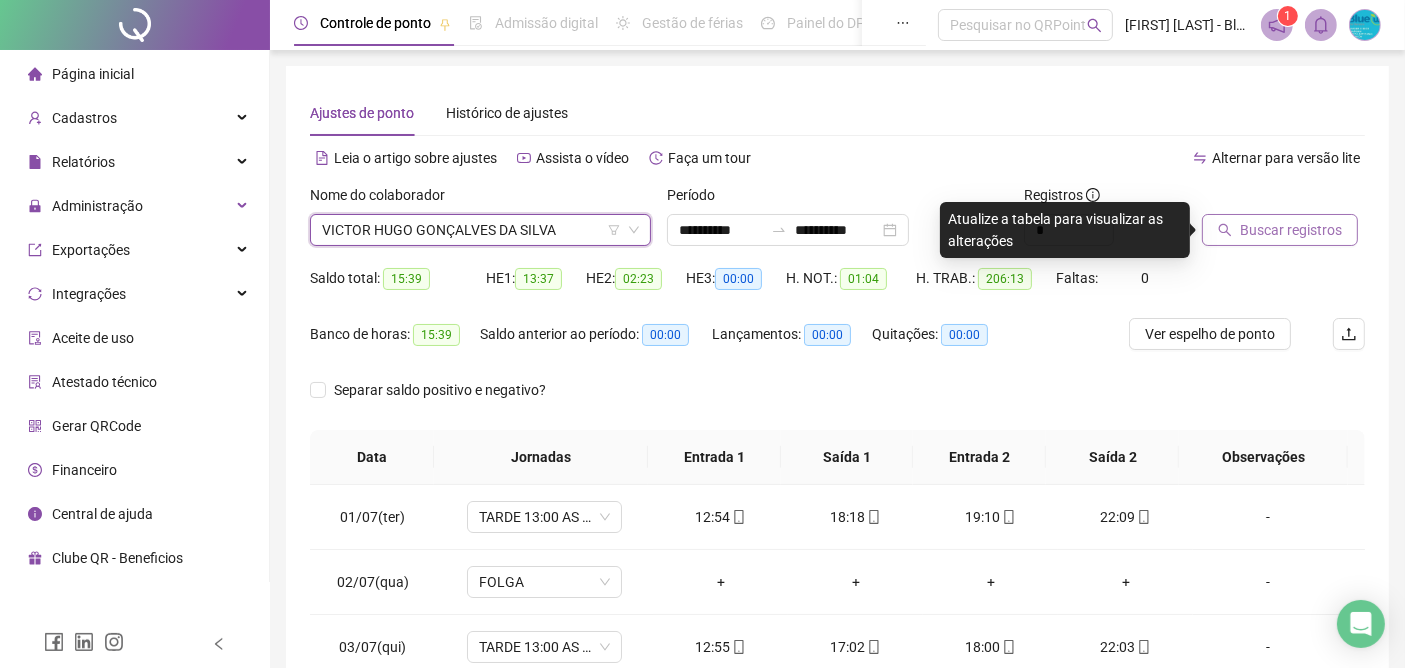 click on "Buscar registros" at bounding box center (1291, 230) 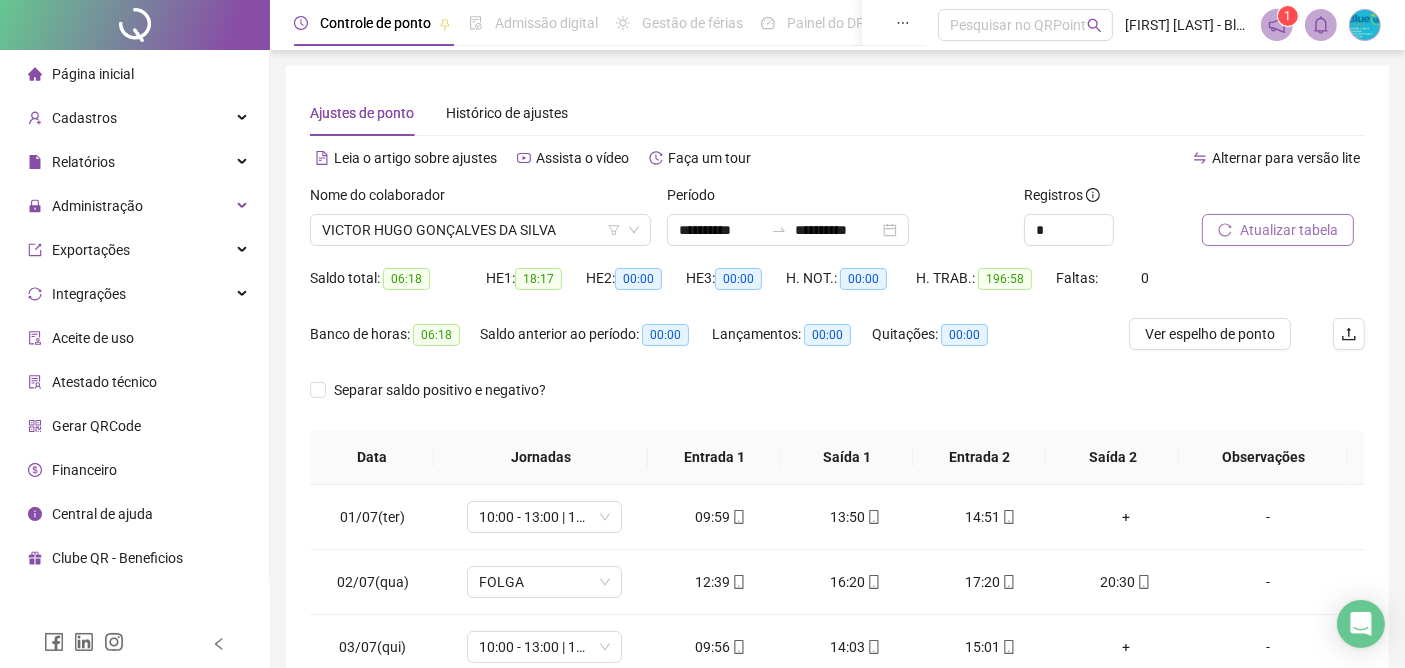 click on "Atualizar tabela" at bounding box center (1289, 230) 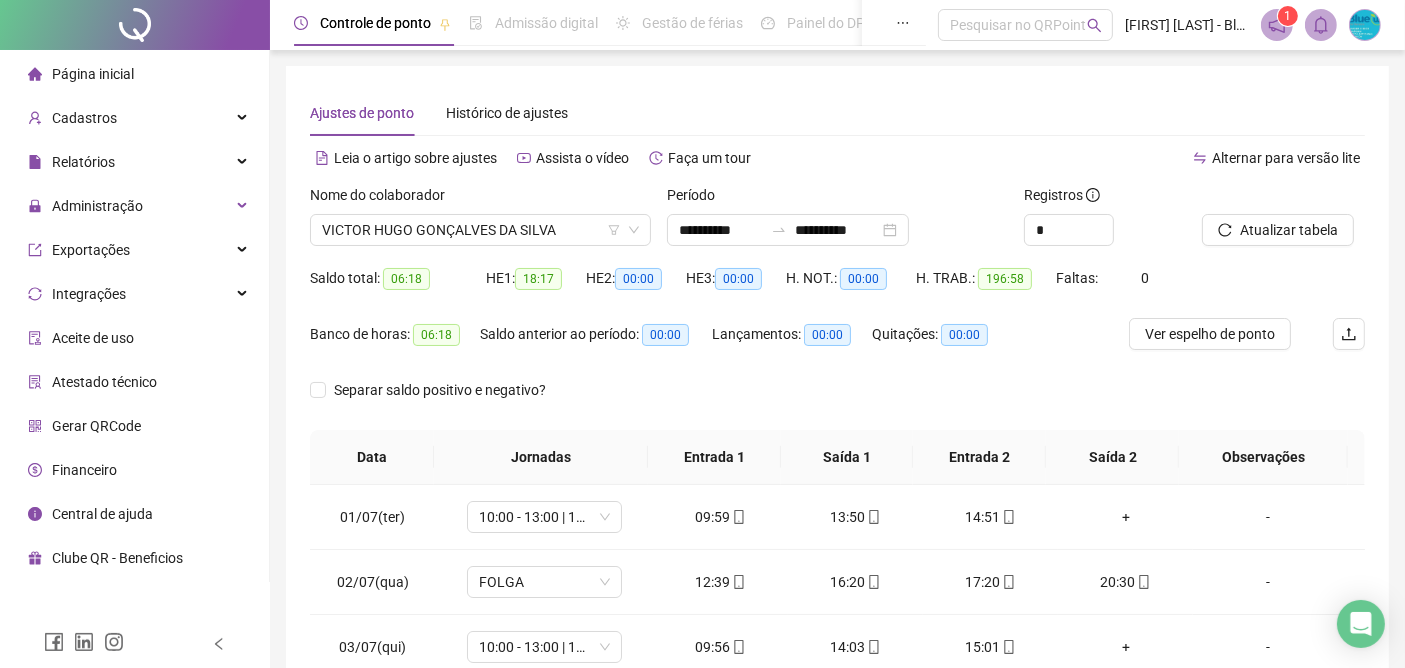 click on "Ver espelho de ponto" at bounding box center (1210, 334) 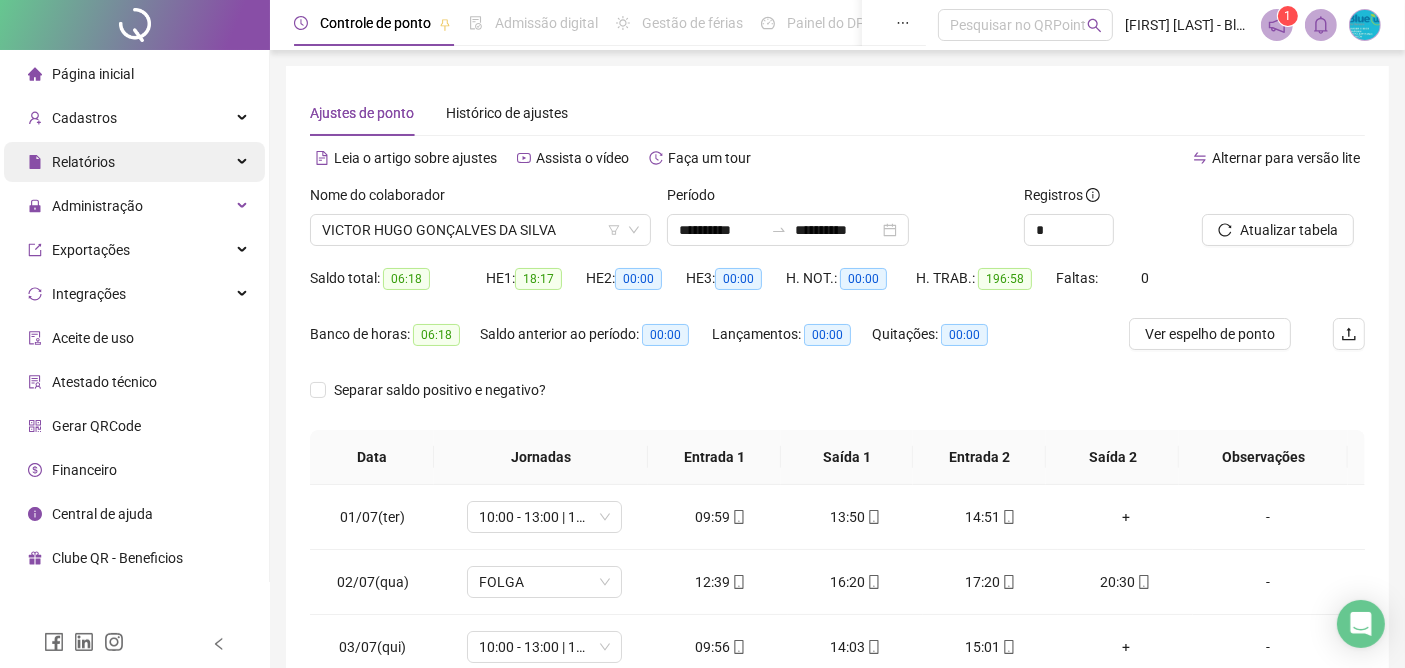 click on "Relatórios" at bounding box center [83, 162] 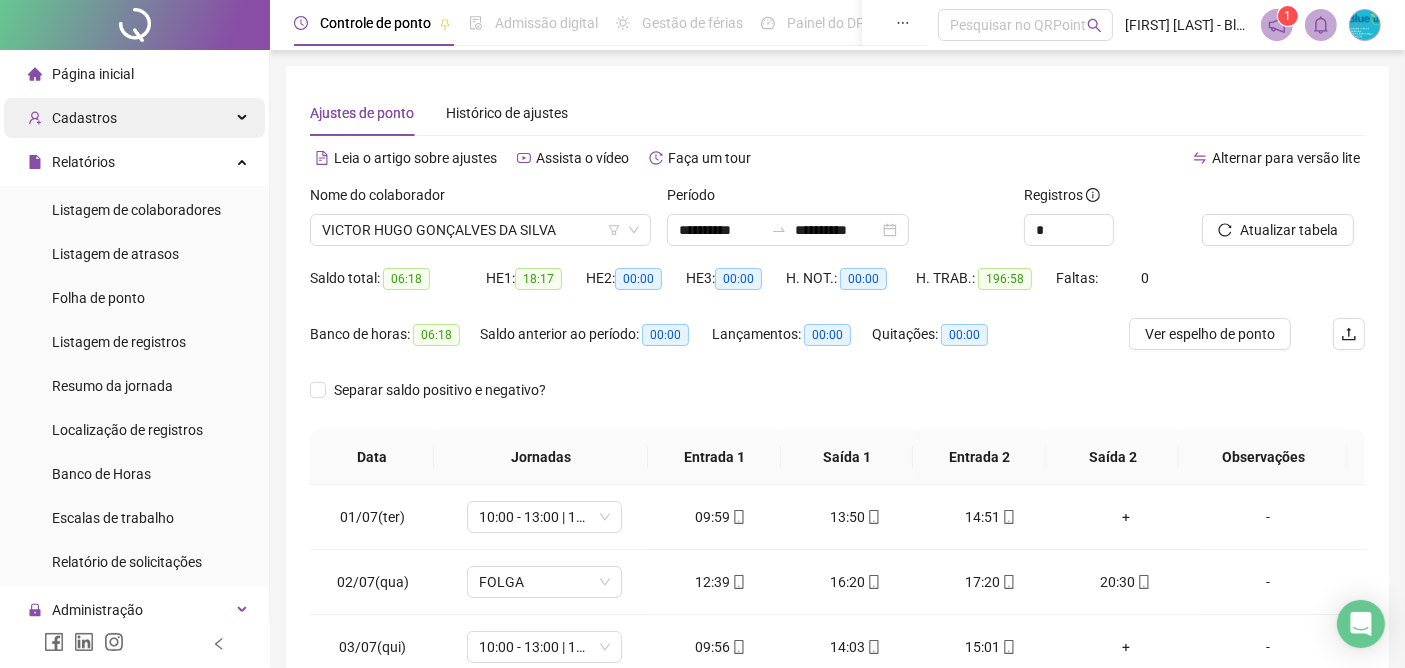click on "Cadastros" at bounding box center [84, 118] 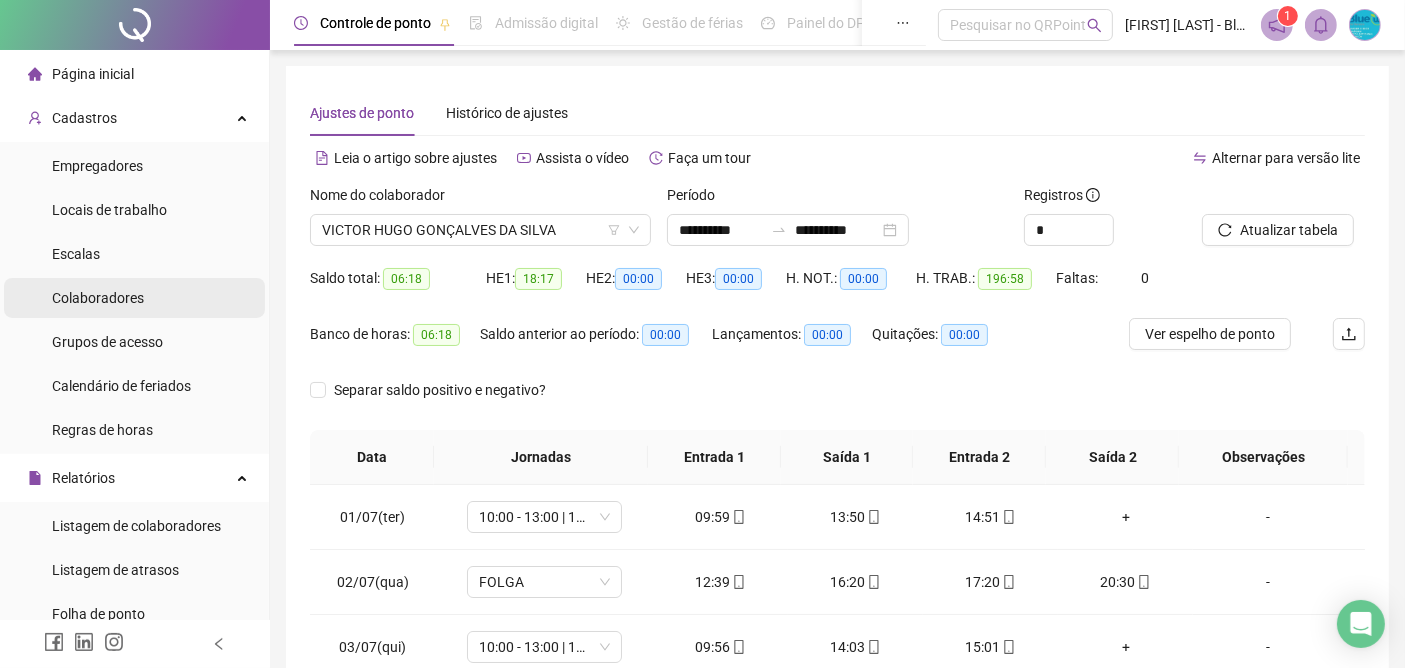 click on "Colaboradores" at bounding box center (98, 298) 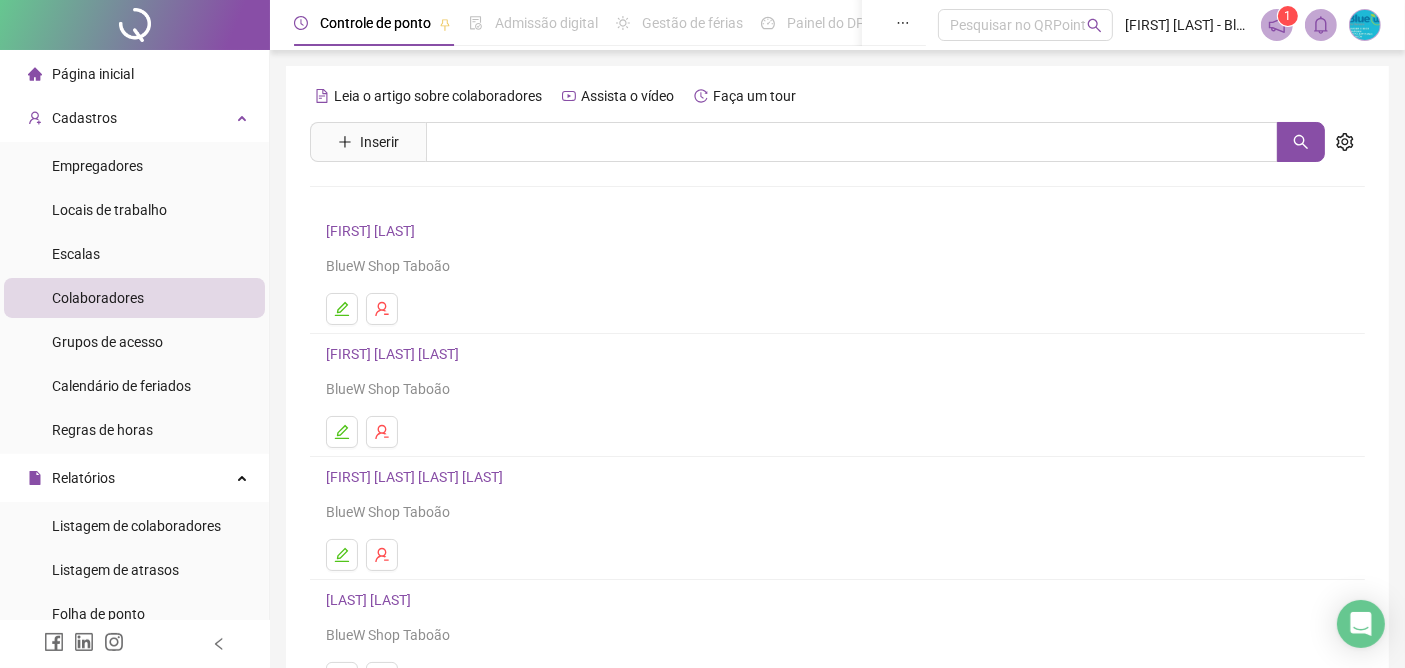 click on "Página inicial" at bounding box center [93, 74] 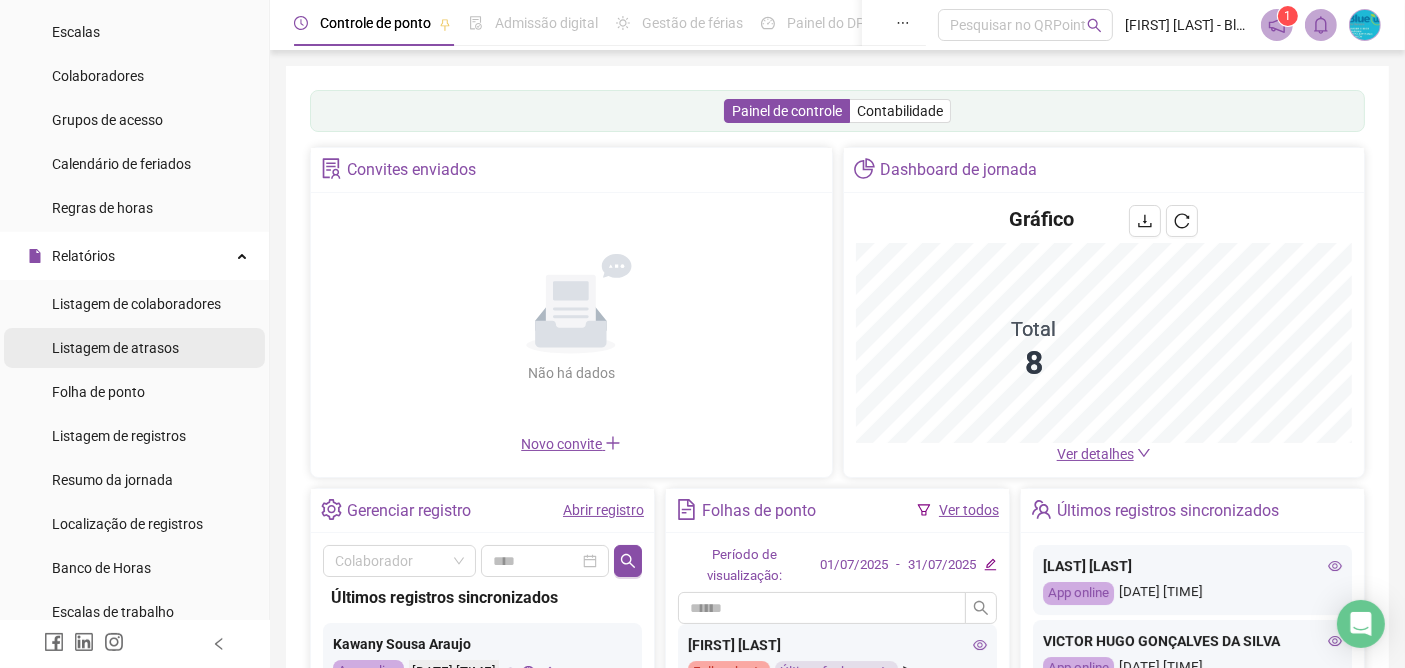 scroll, scrollTop: 444, scrollLeft: 0, axis: vertical 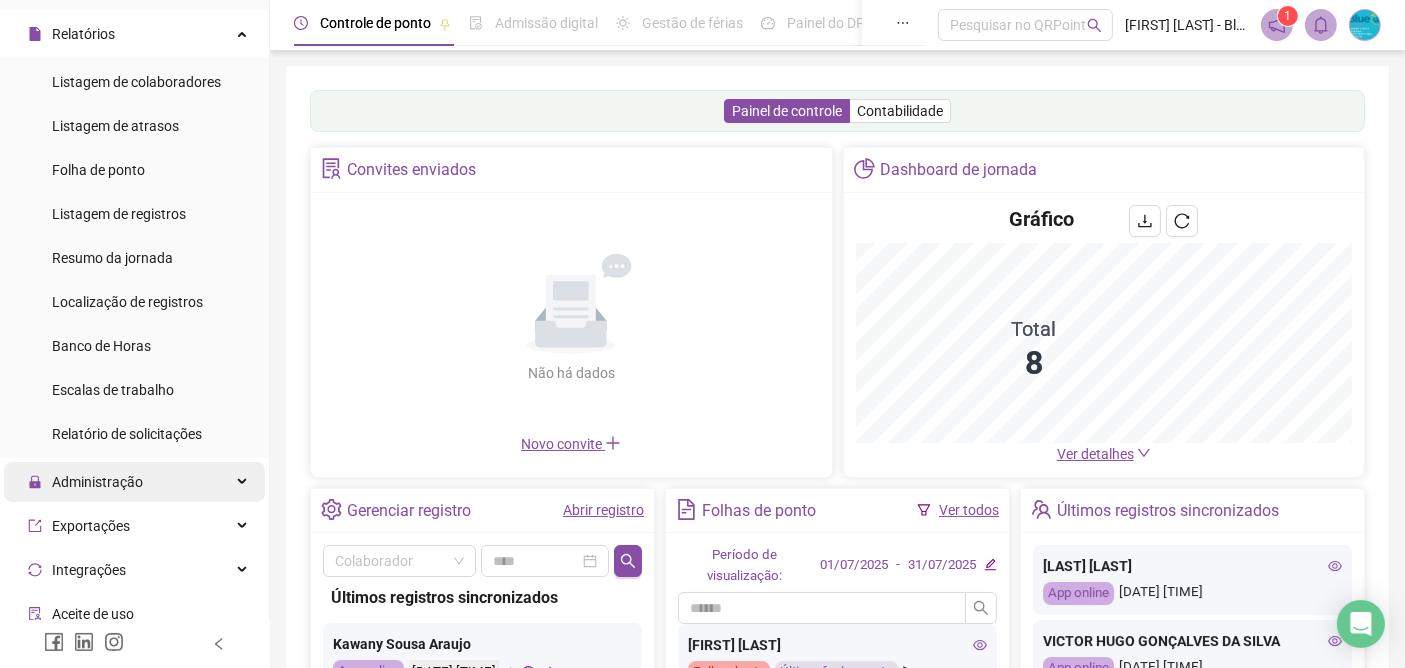 click on "Administração" at bounding box center (97, 482) 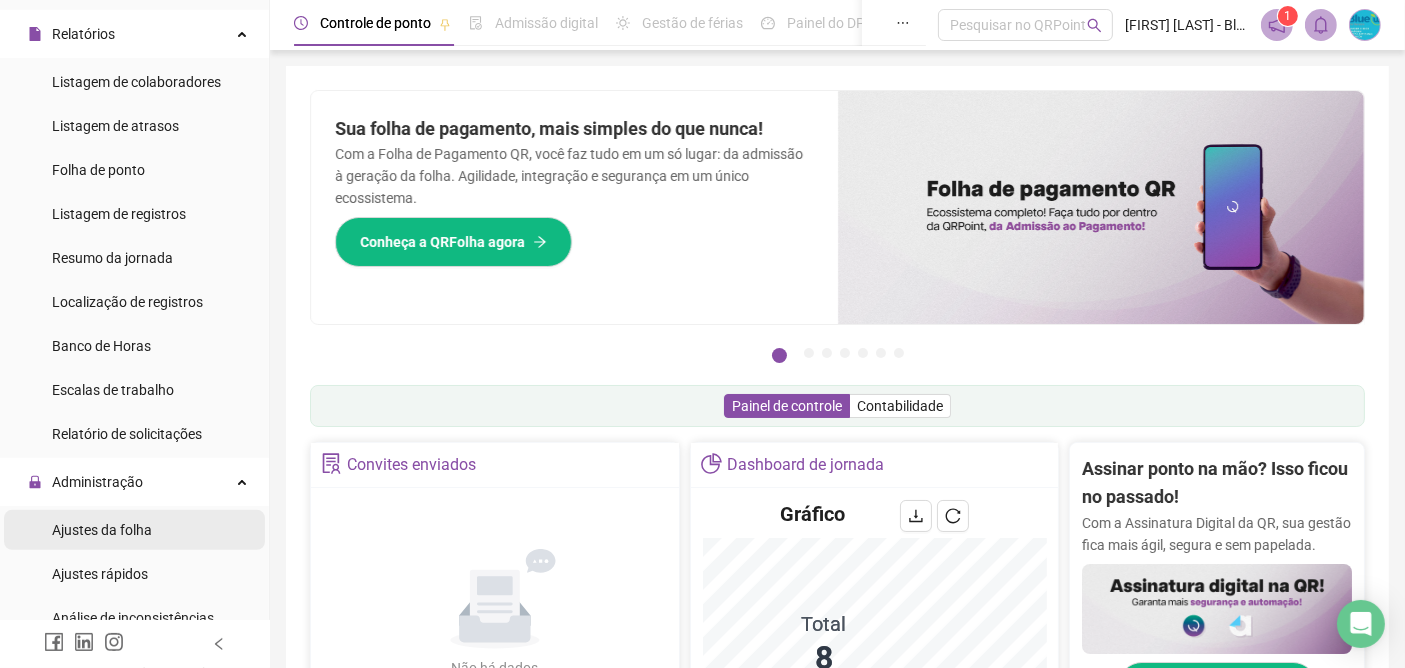 click on "Ajustes da folha" at bounding box center [102, 530] 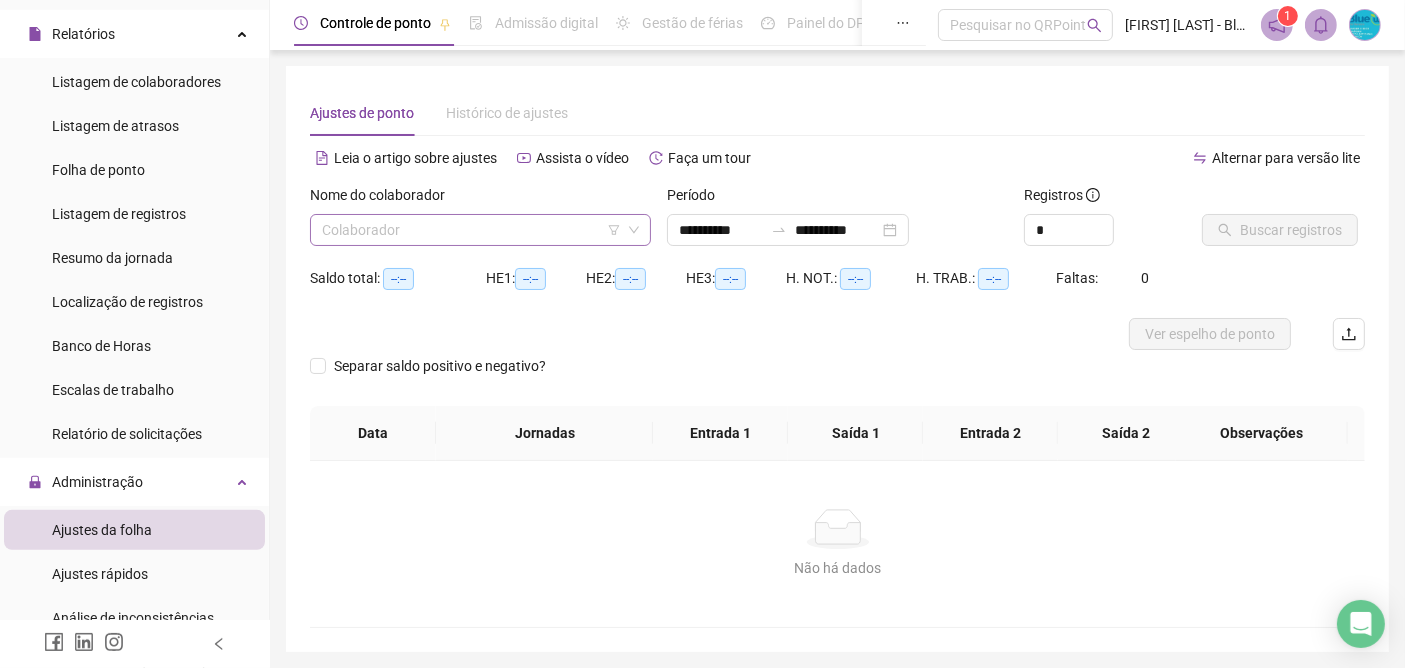 click at bounding box center (471, 230) 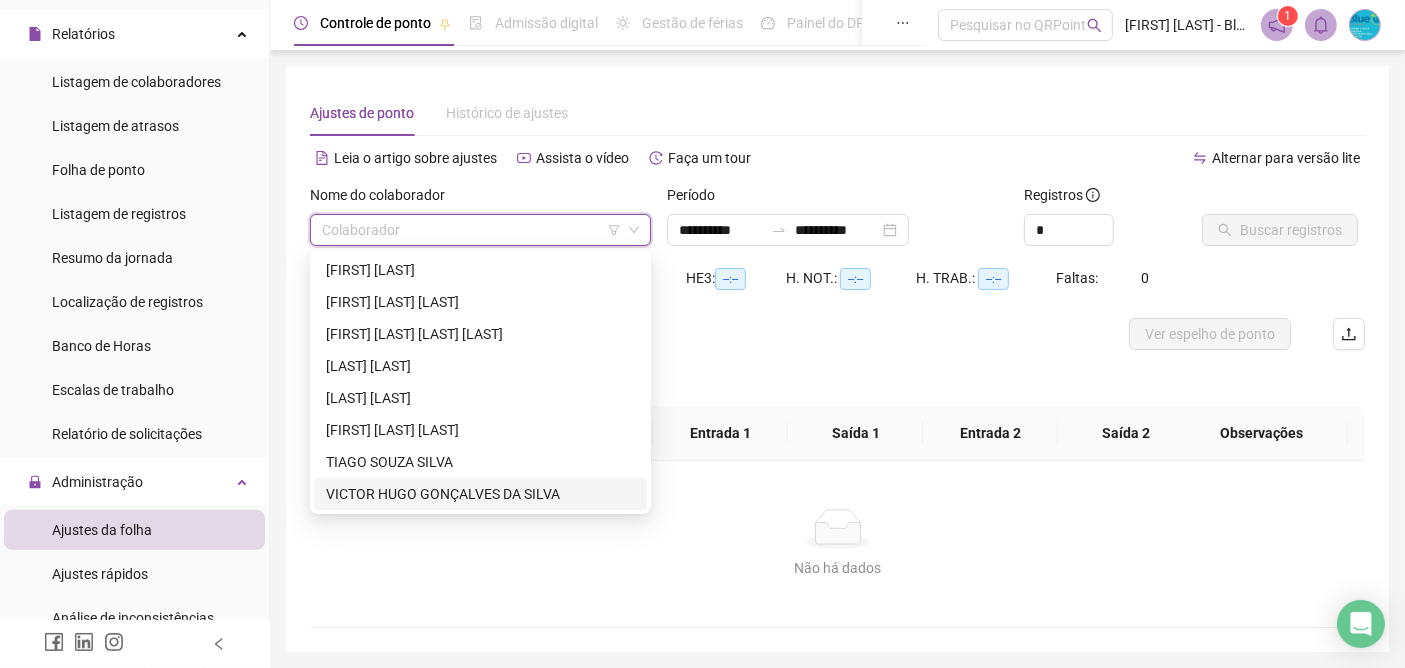 click on "VICTOR HUGO GONÇALVES DA SILVA" at bounding box center [480, 494] 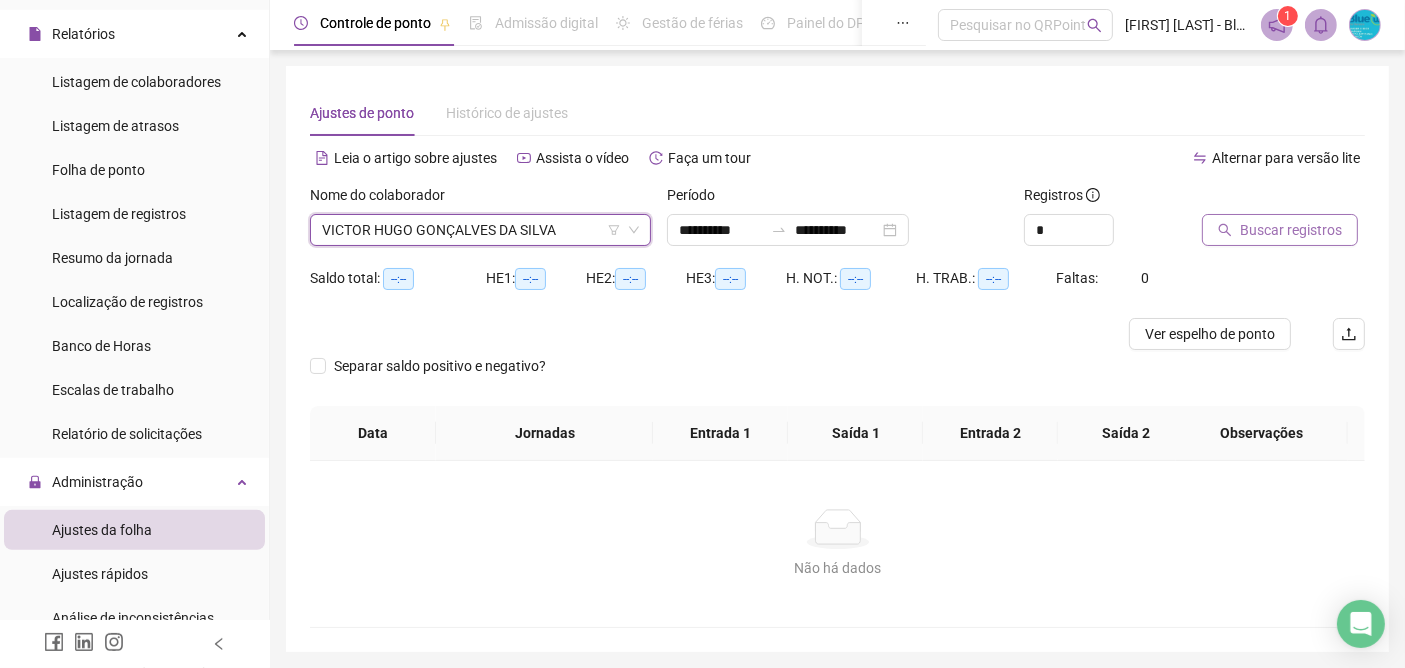 click on "Buscar registros" at bounding box center (1291, 230) 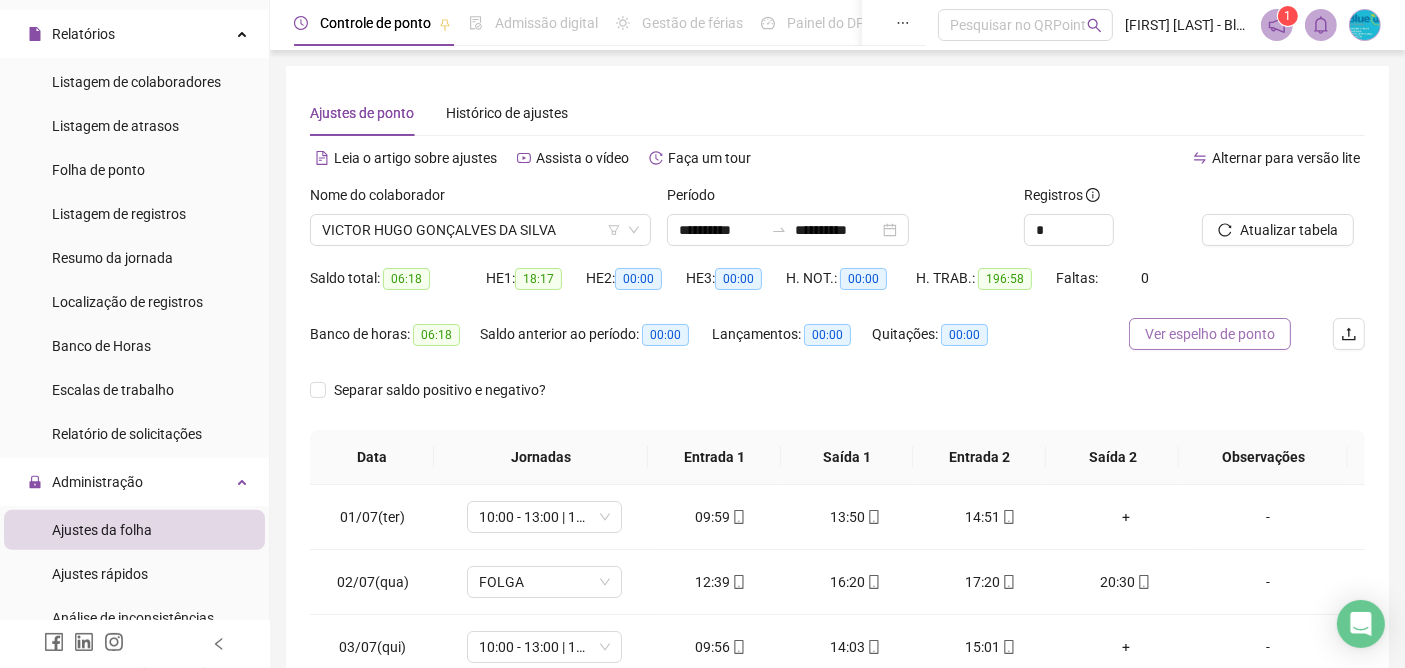 click on "Ver espelho de ponto" at bounding box center [1210, 334] 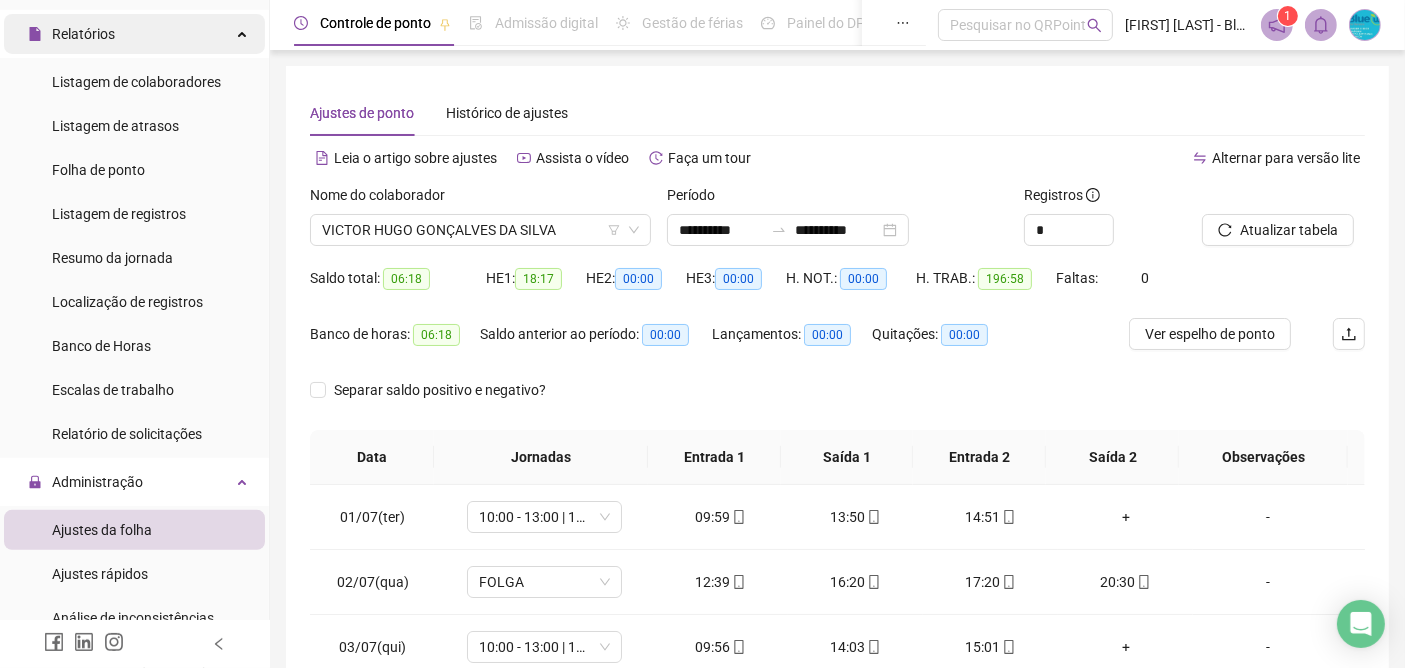 click on "Relatórios" at bounding box center (83, 34) 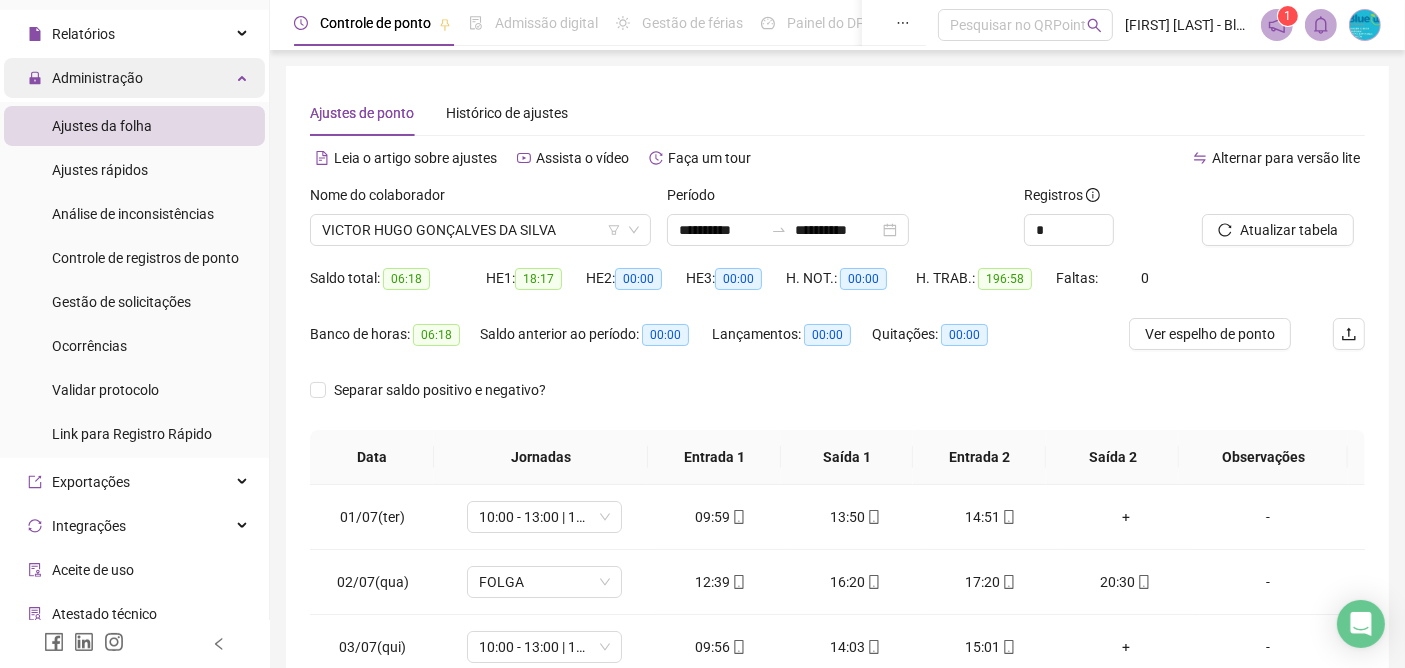click on "Administração" at bounding box center [97, 78] 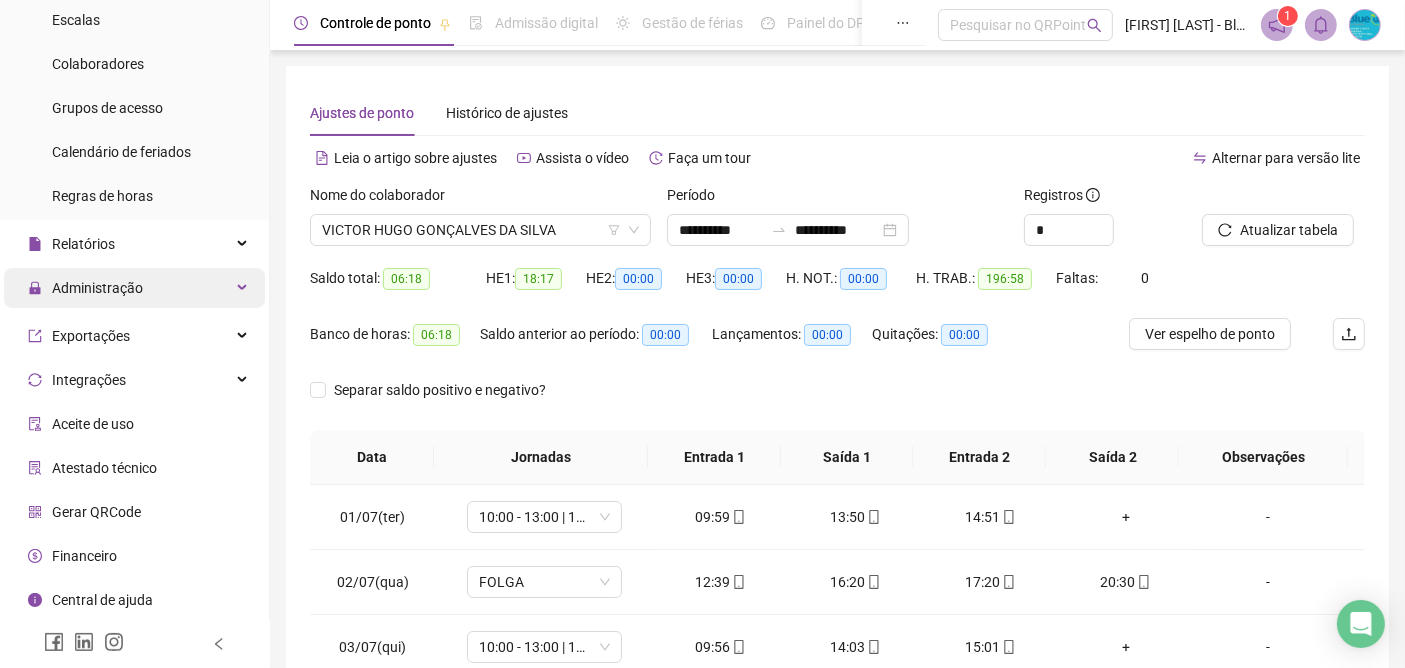 scroll, scrollTop: 229, scrollLeft: 0, axis: vertical 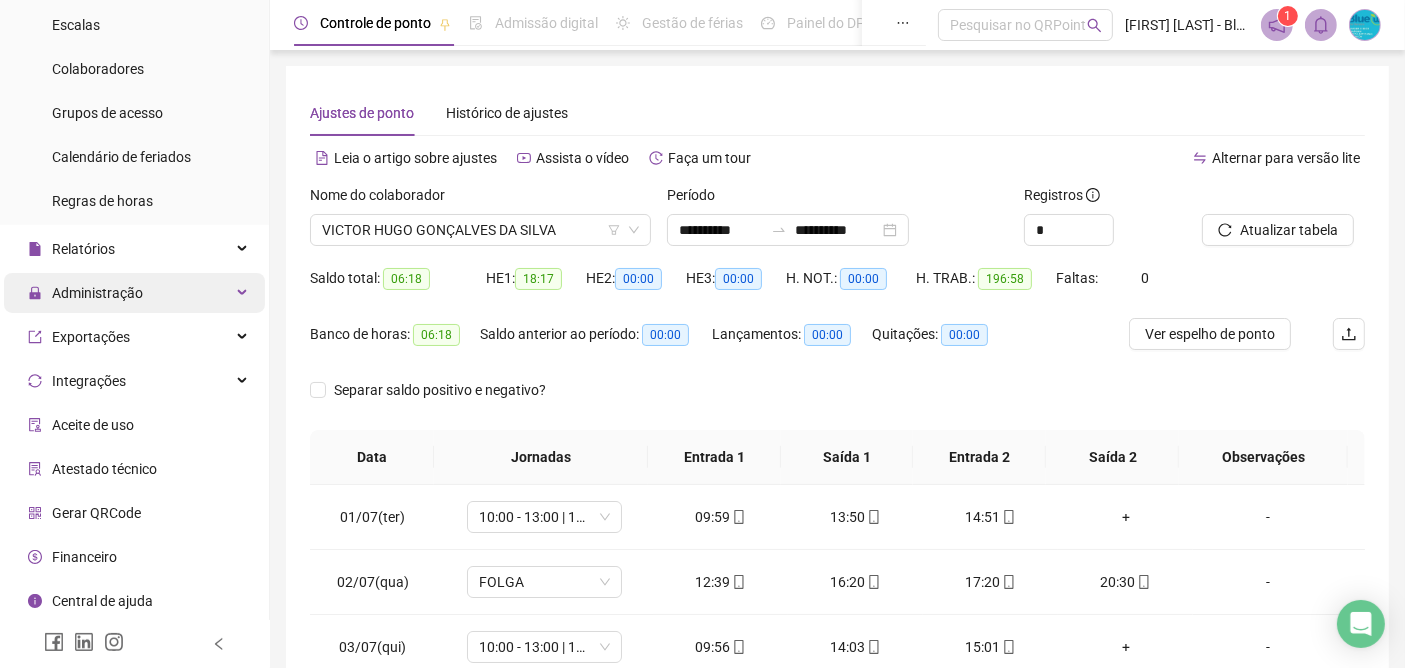 click on "Administração" at bounding box center [97, 293] 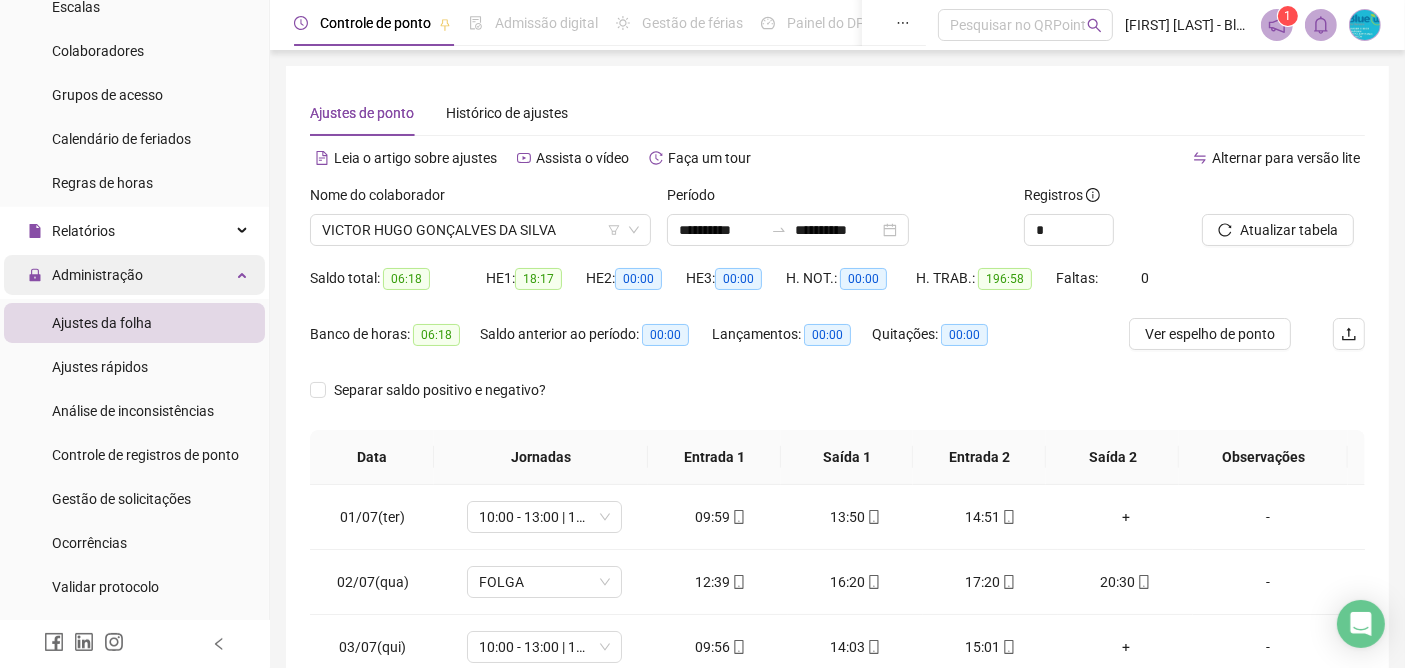 scroll, scrollTop: 444, scrollLeft: 0, axis: vertical 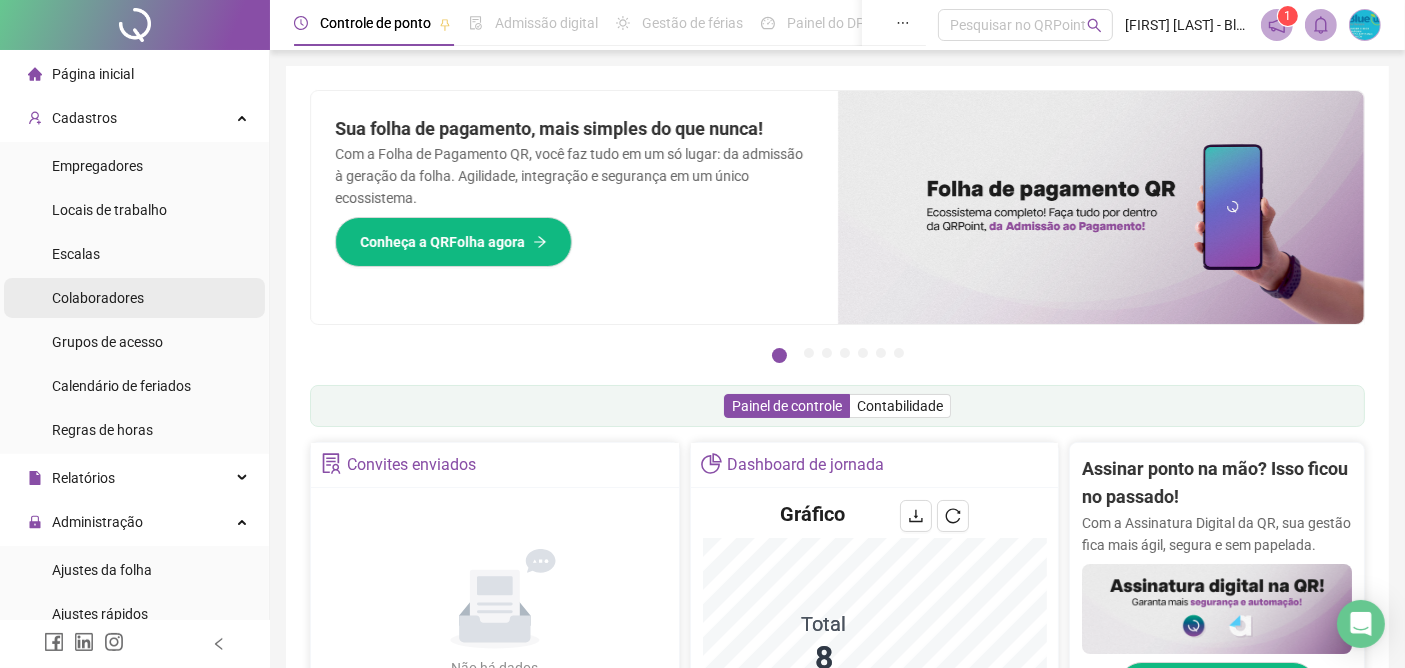 click on "Colaboradores" at bounding box center (98, 298) 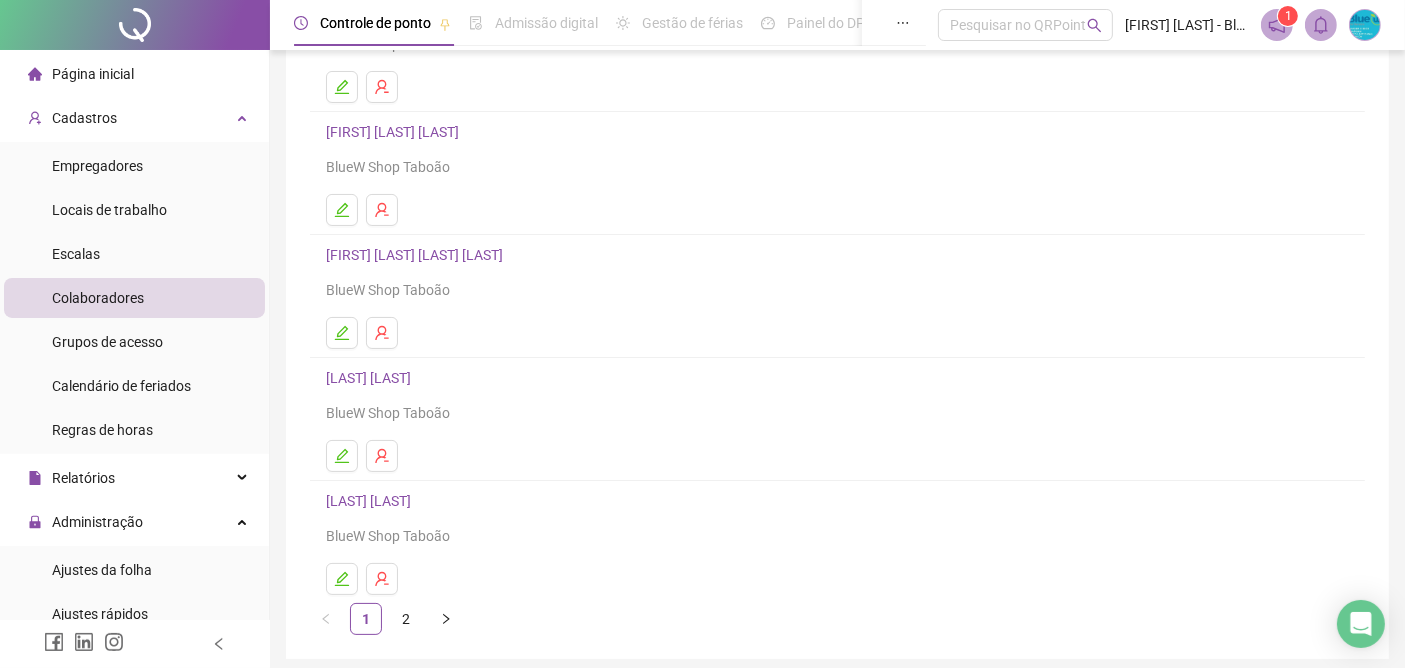 scroll, scrollTop: 298, scrollLeft: 0, axis: vertical 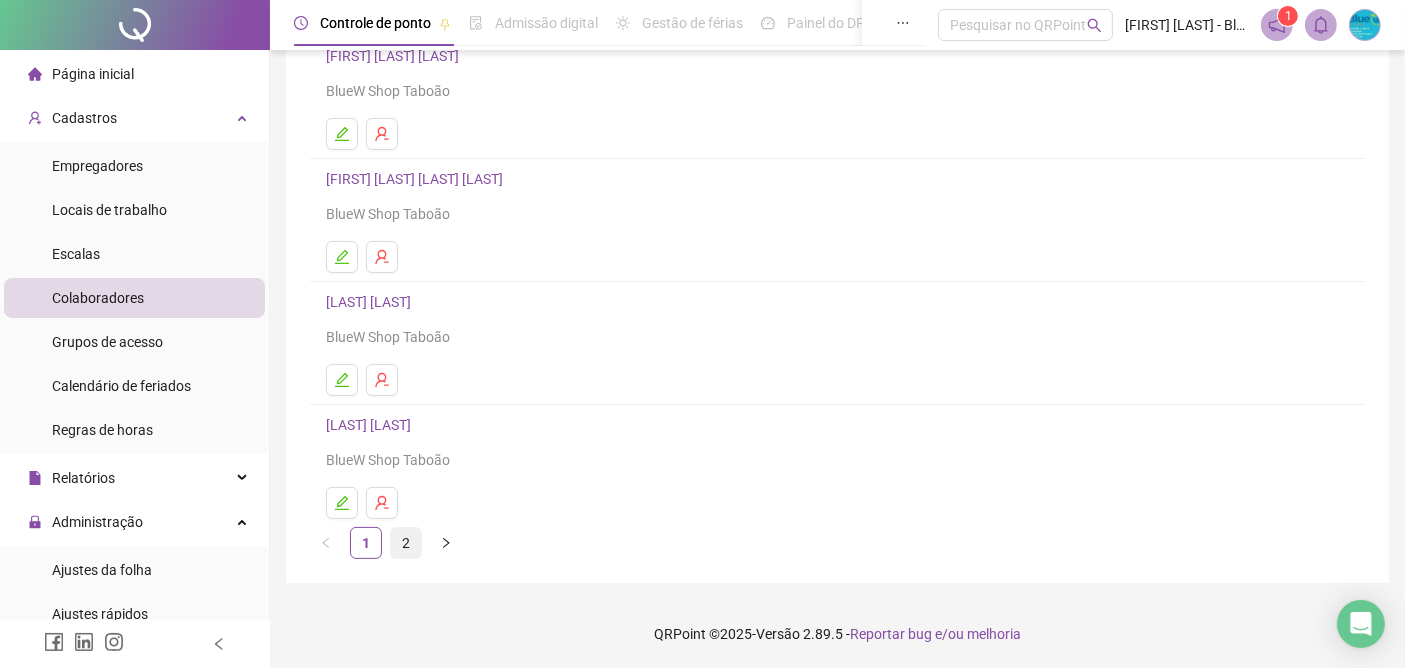 click on "2" at bounding box center (406, 543) 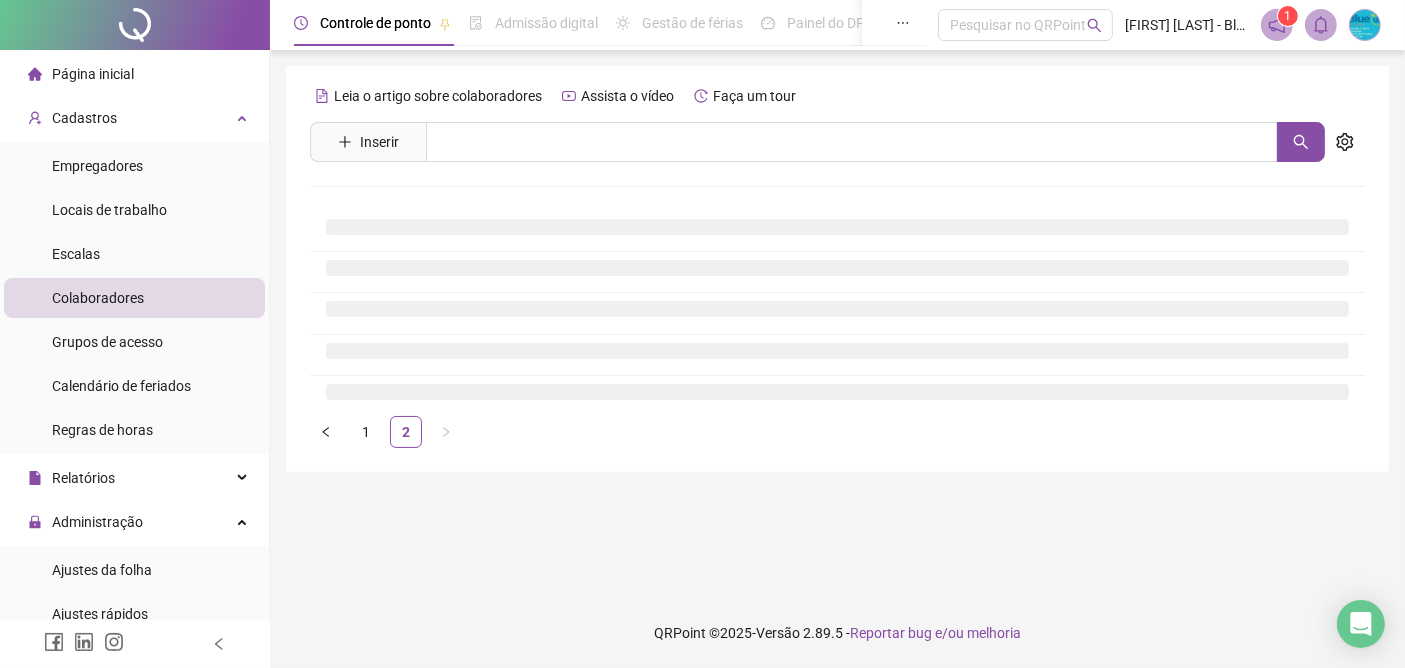 scroll, scrollTop: 0, scrollLeft: 0, axis: both 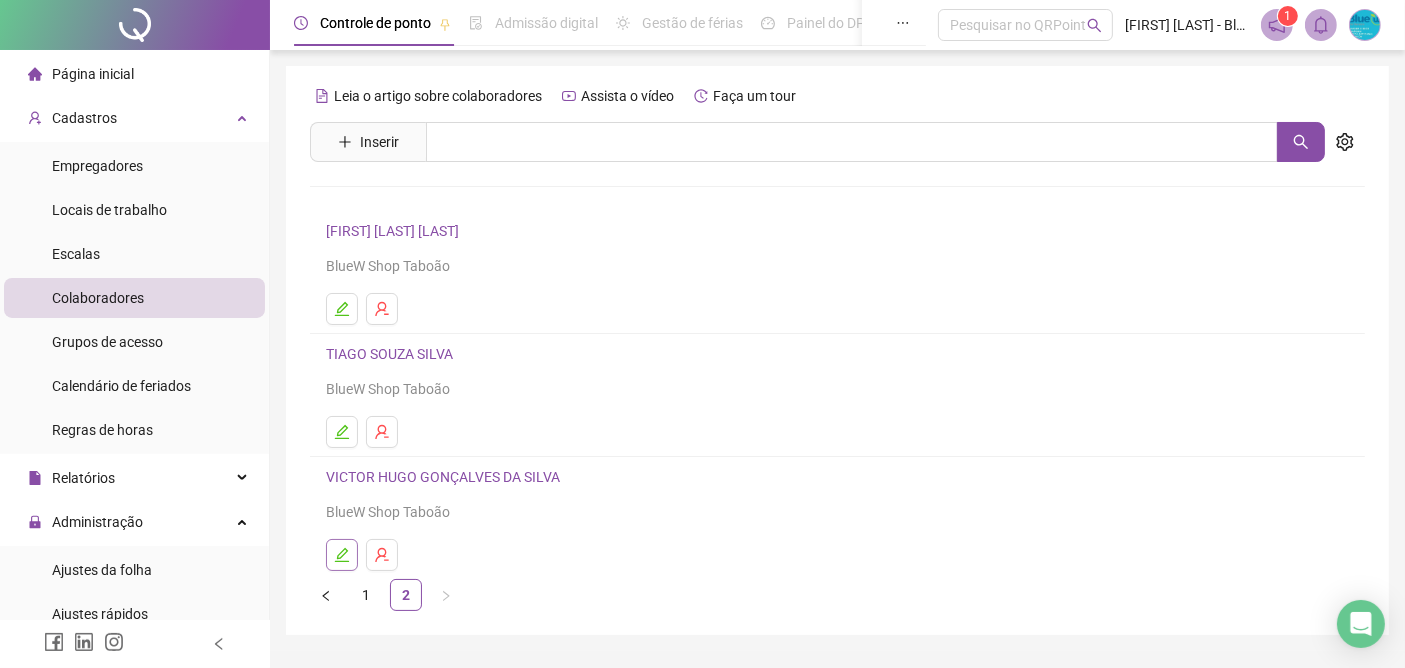 click 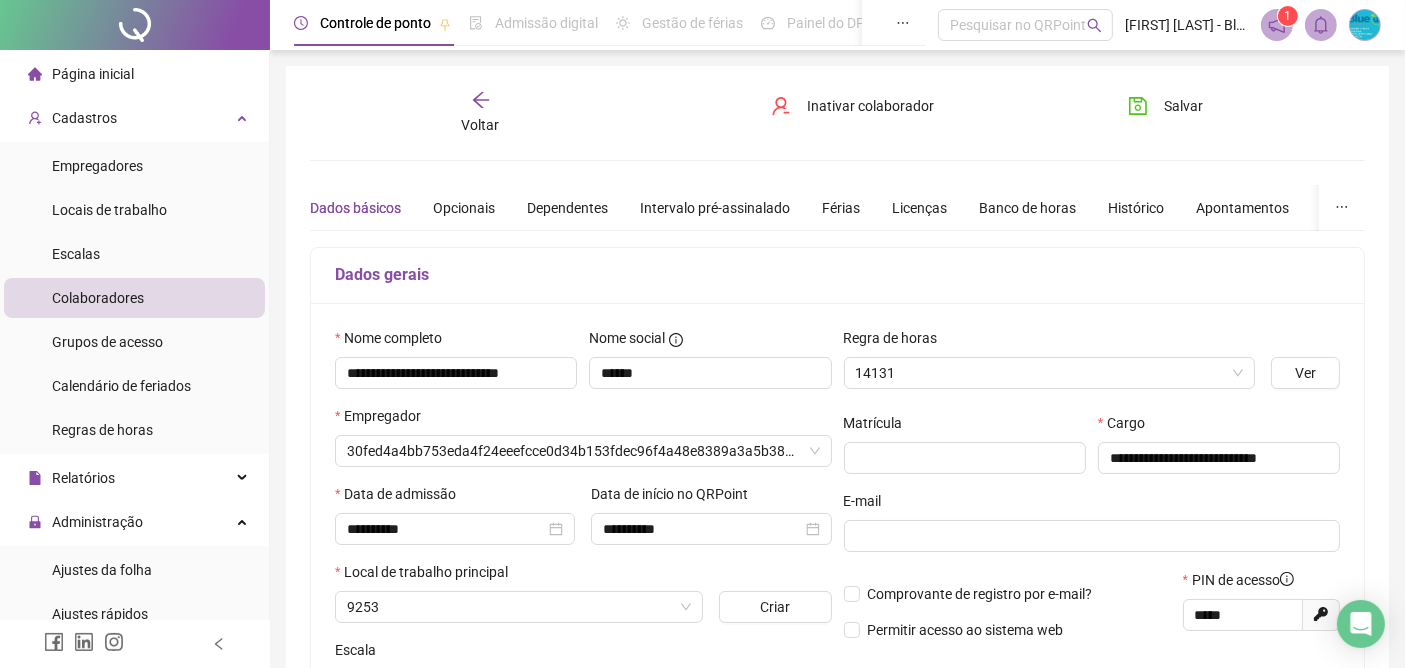 type on "**********" 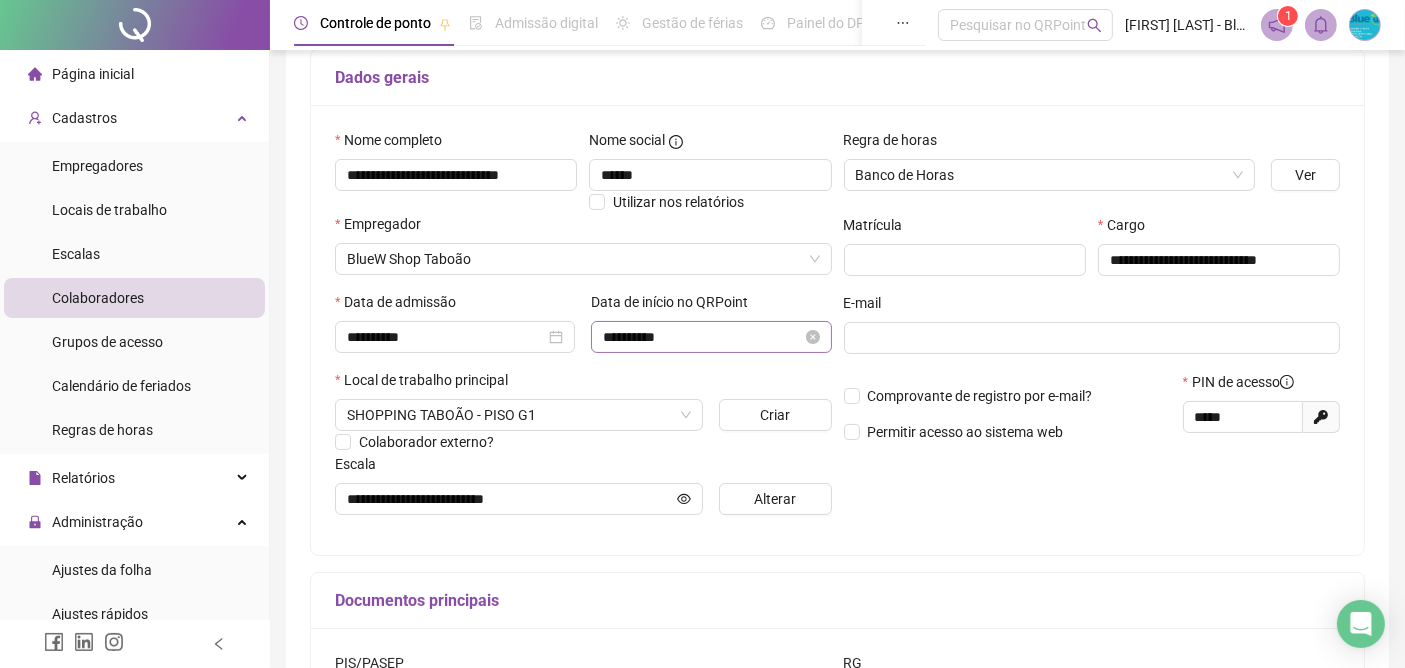 scroll, scrollTop: 0, scrollLeft: 0, axis: both 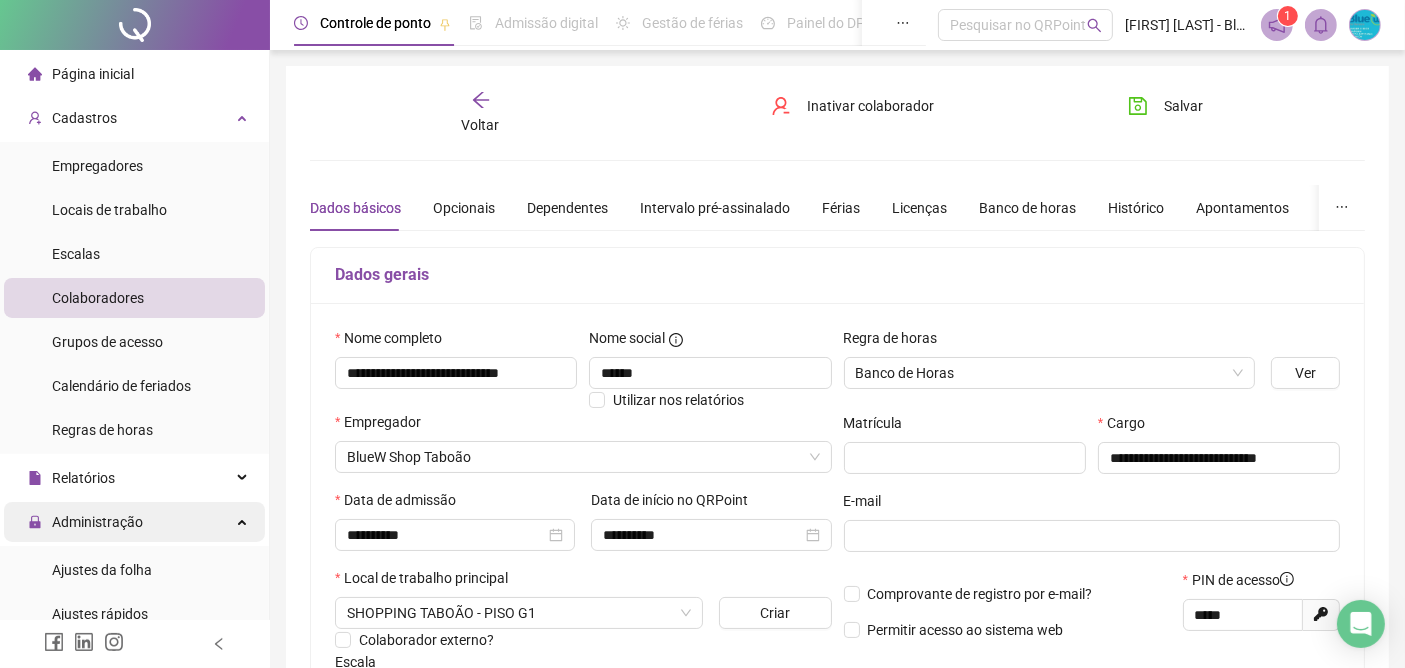 click on "Administração" at bounding box center [97, 522] 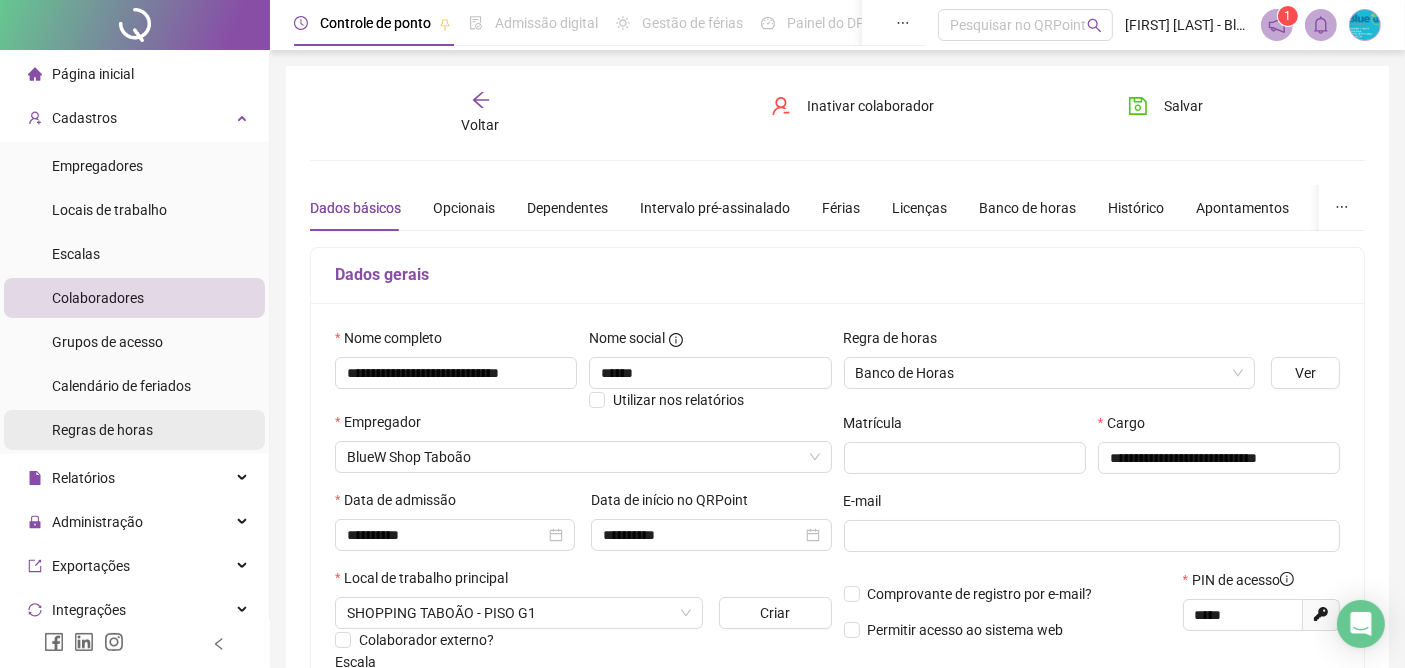 scroll, scrollTop: 111, scrollLeft: 0, axis: vertical 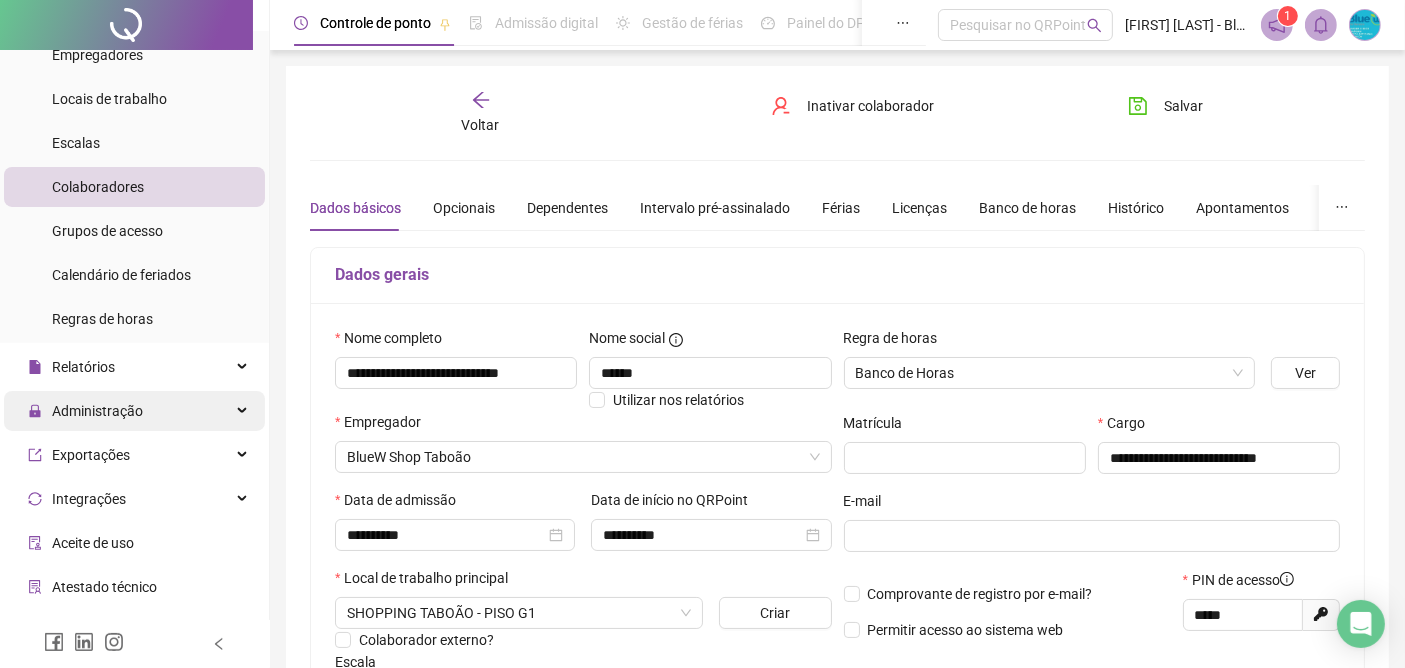 click on "Administração" at bounding box center (97, 411) 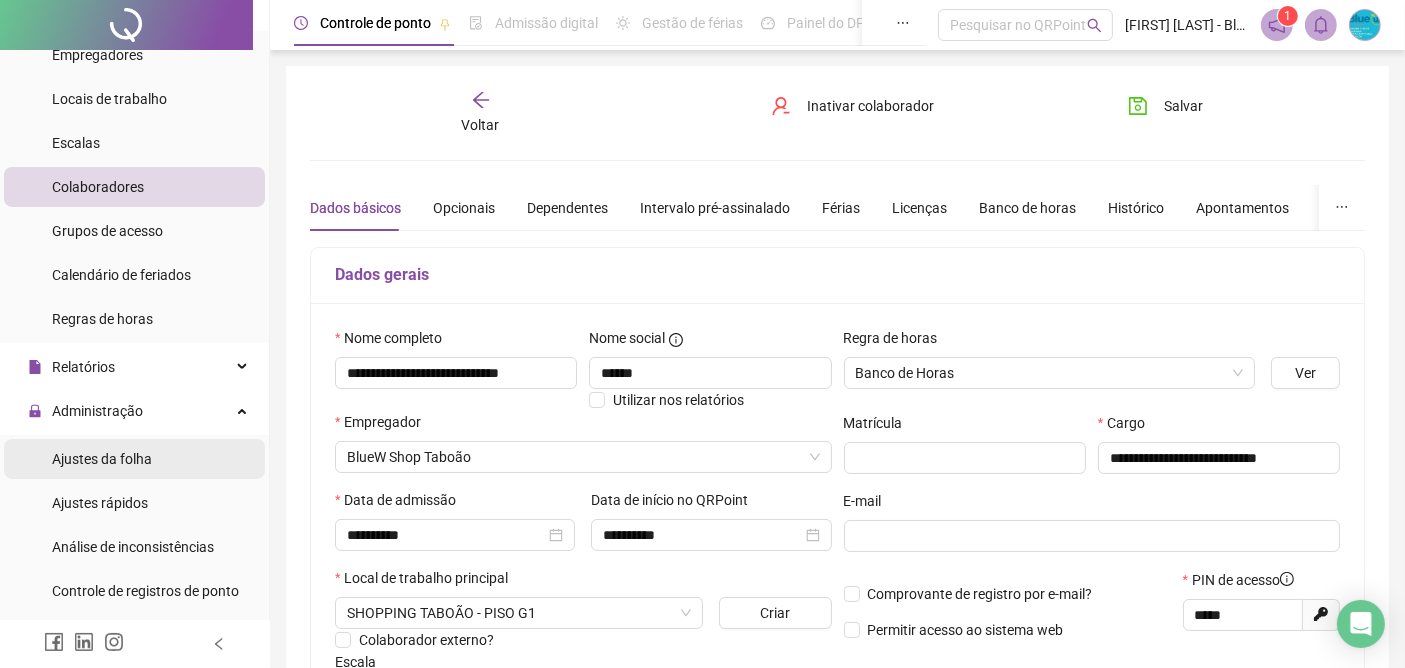click on "Ajustes da folha" at bounding box center (102, 459) 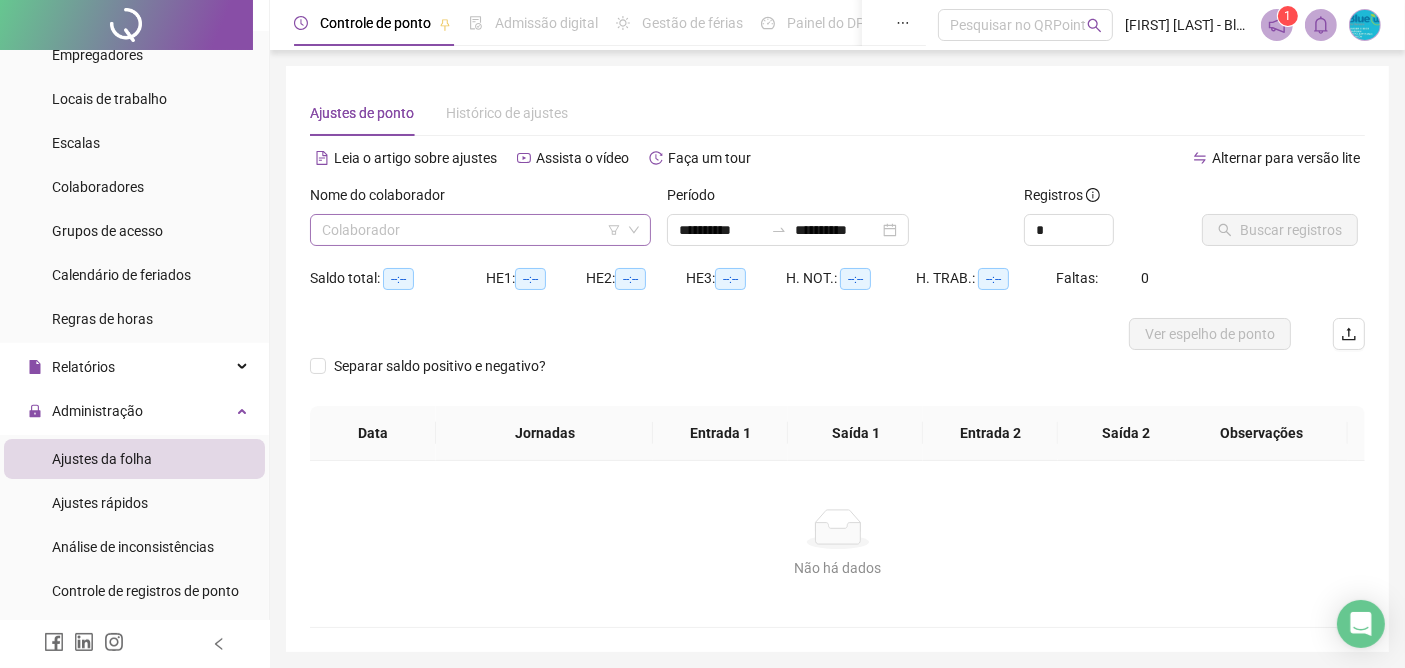 click at bounding box center [471, 230] 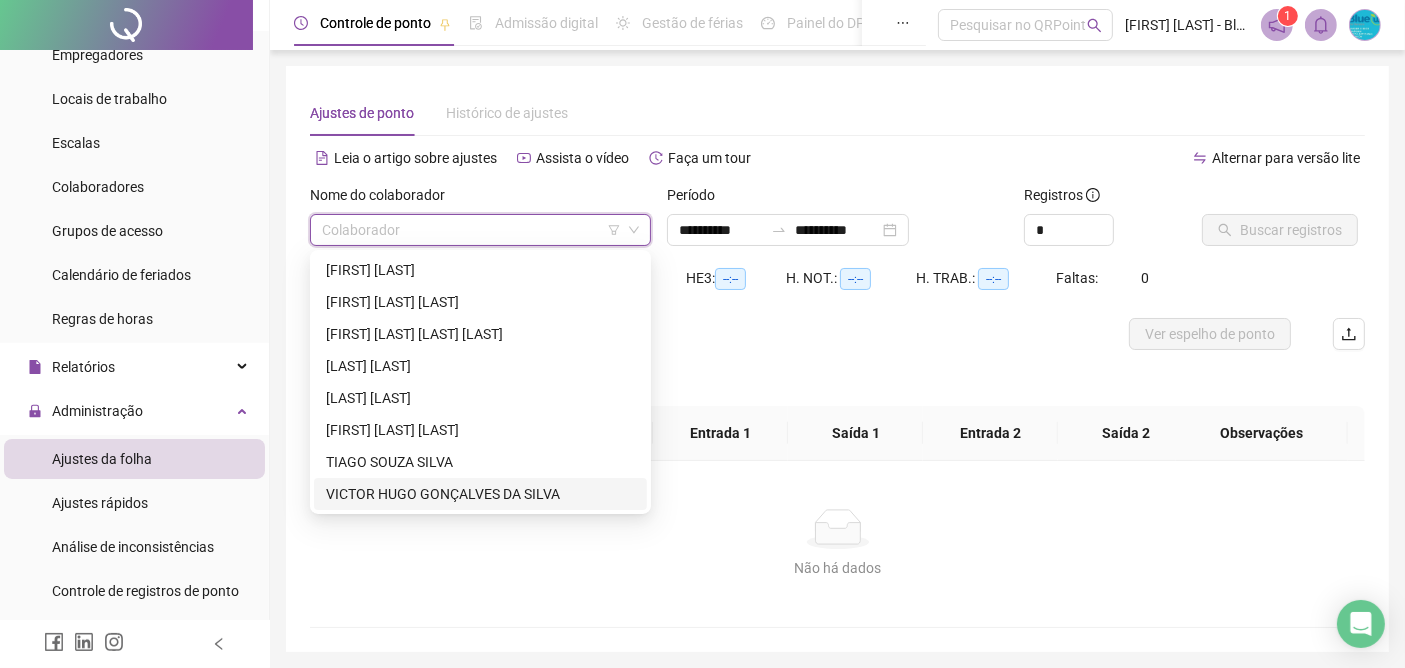 click on "VICTOR HUGO GONÇALVES DA SILVA" at bounding box center (480, 494) 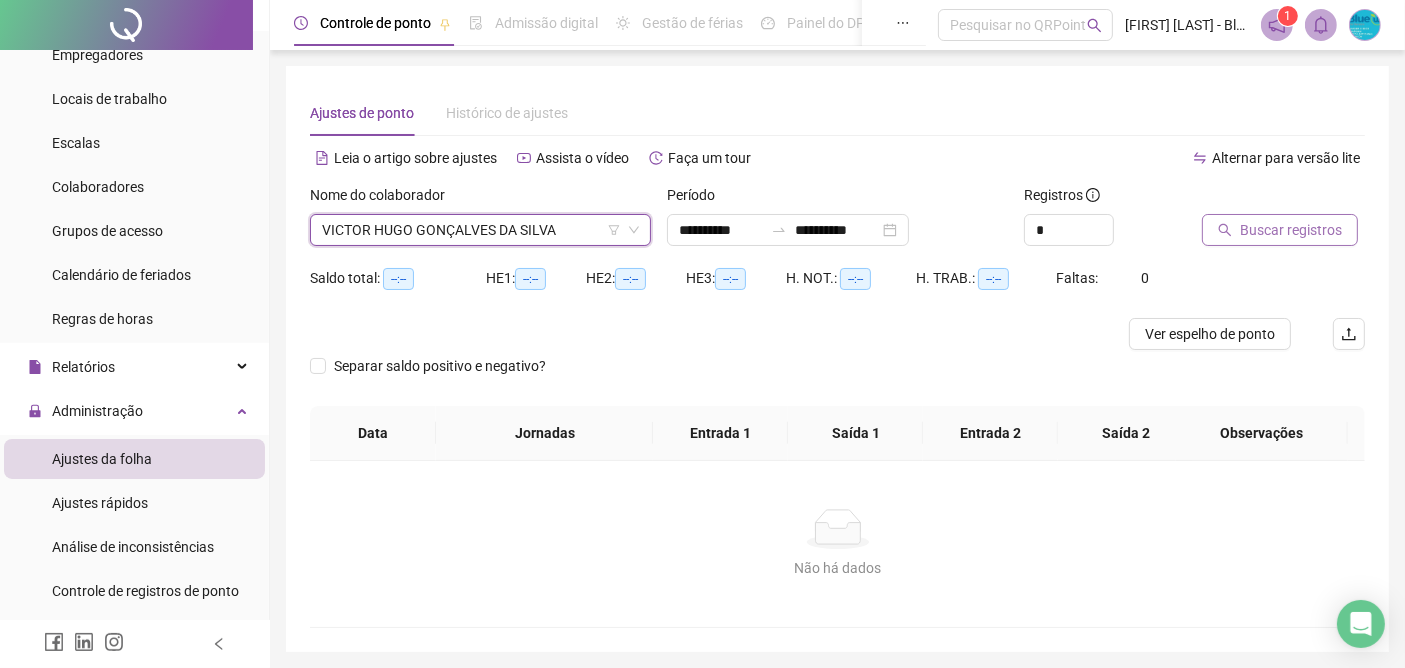 click on "Buscar registros" at bounding box center (1291, 230) 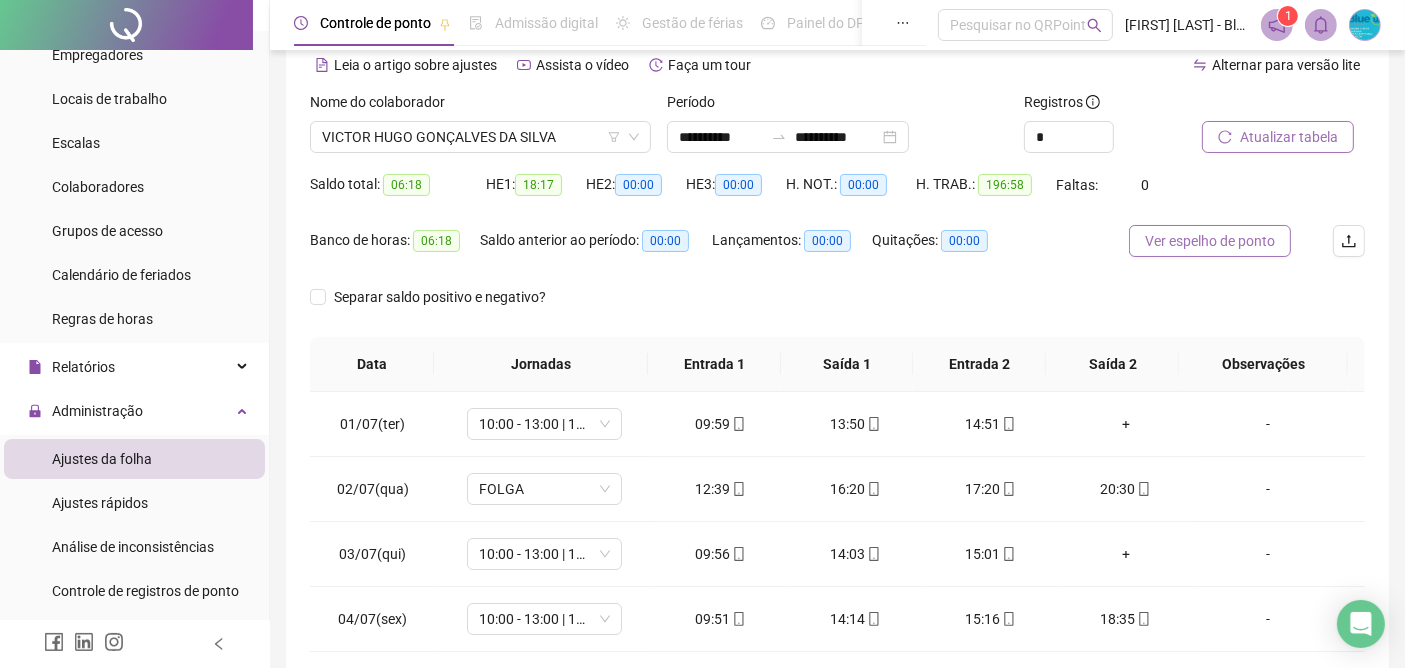 scroll, scrollTop: 222, scrollLeft: 0, axis: vertical 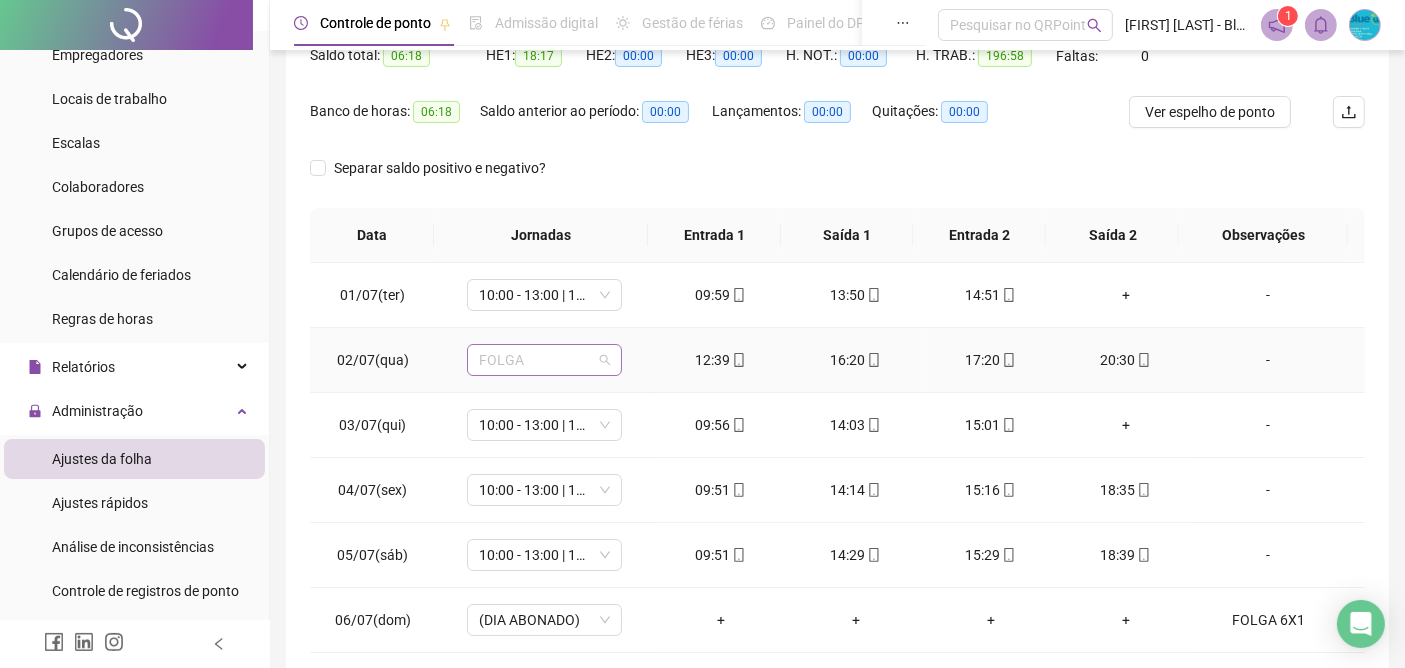 click on "FOLGA" at bounding box center [544, 360] 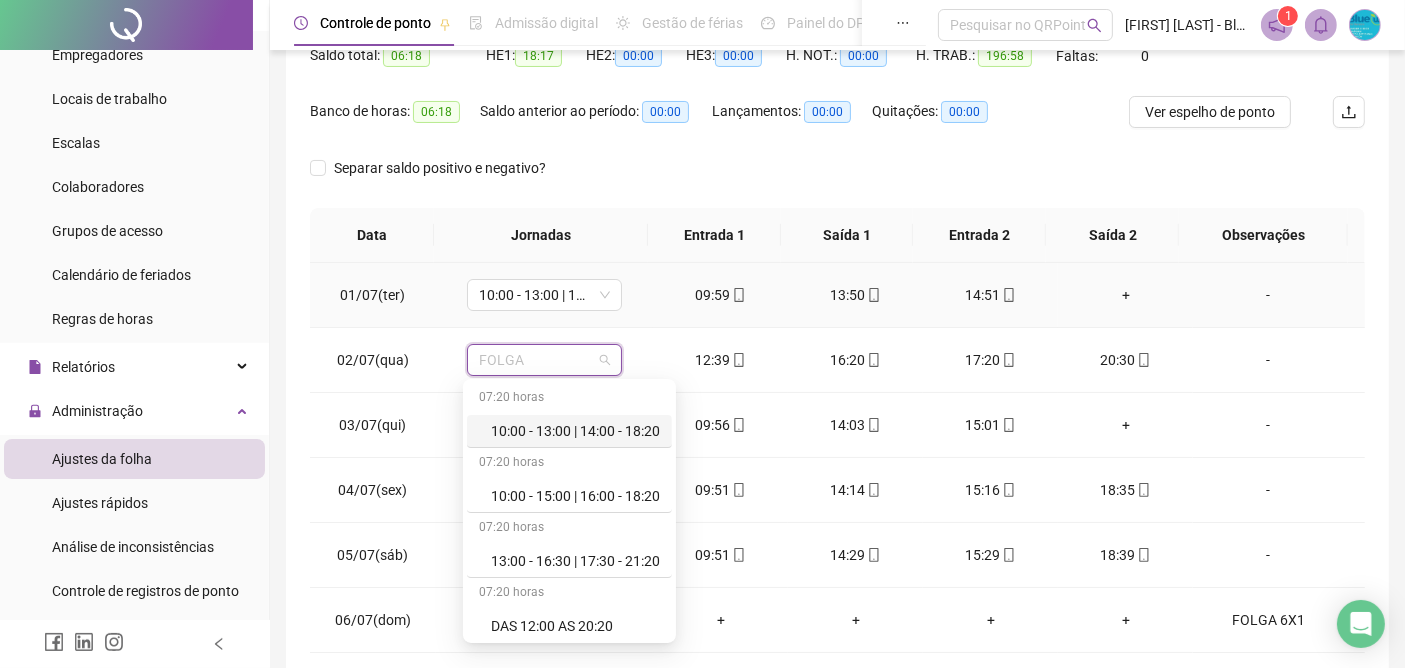 click on "09:59" at bounding box center [720, 295] 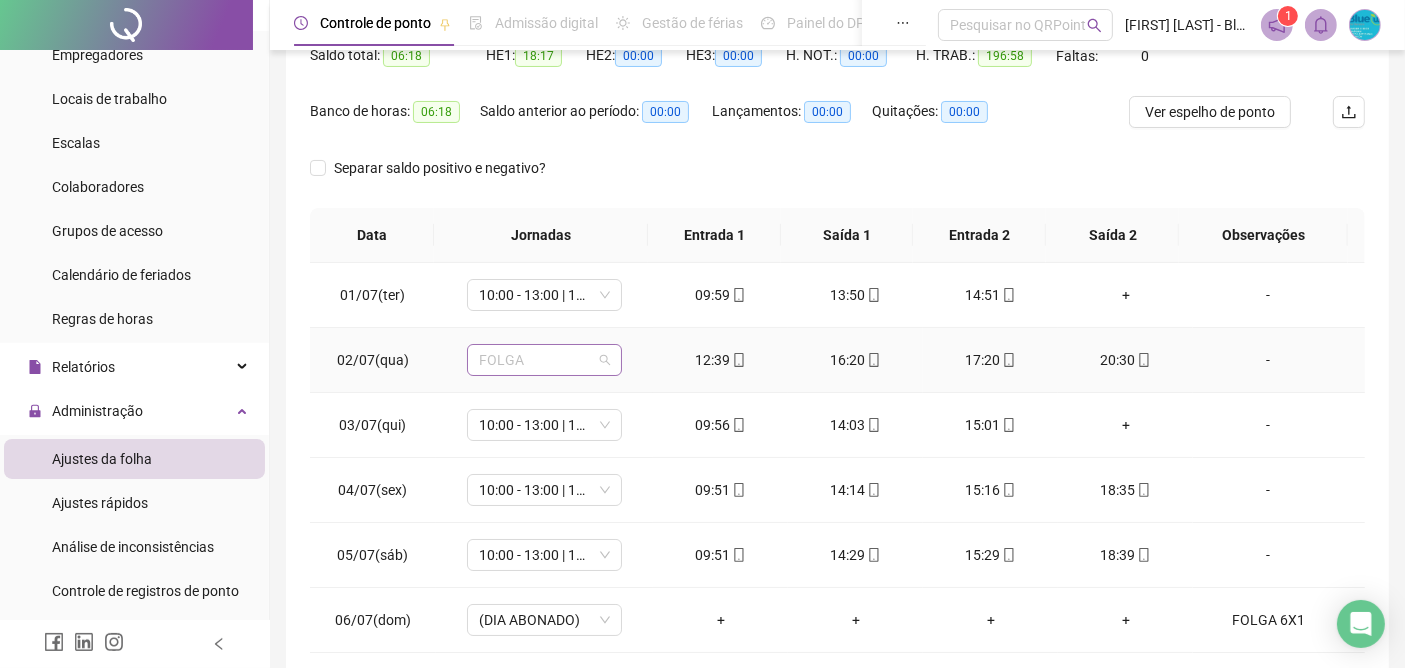 click on "FOLGA" at bounding box center [544, 360] 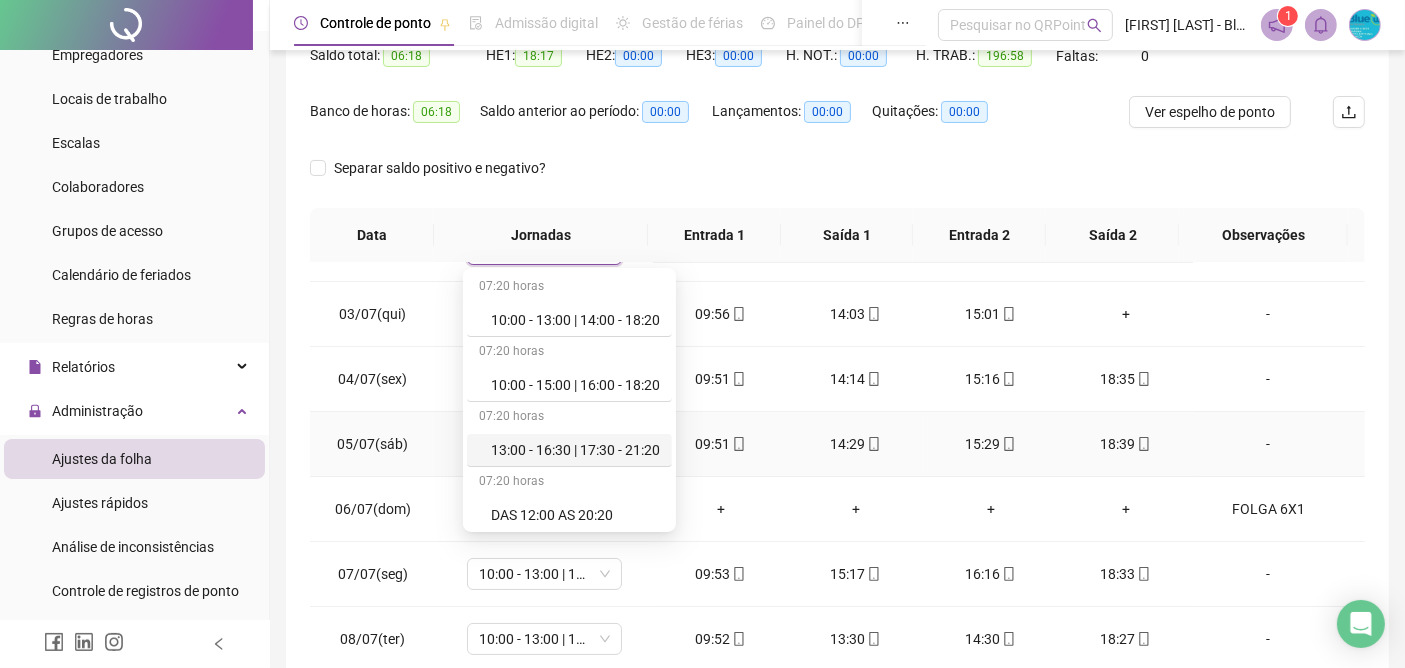 scroll, scrollTop: 0, scrollLeft: 0, axis: both 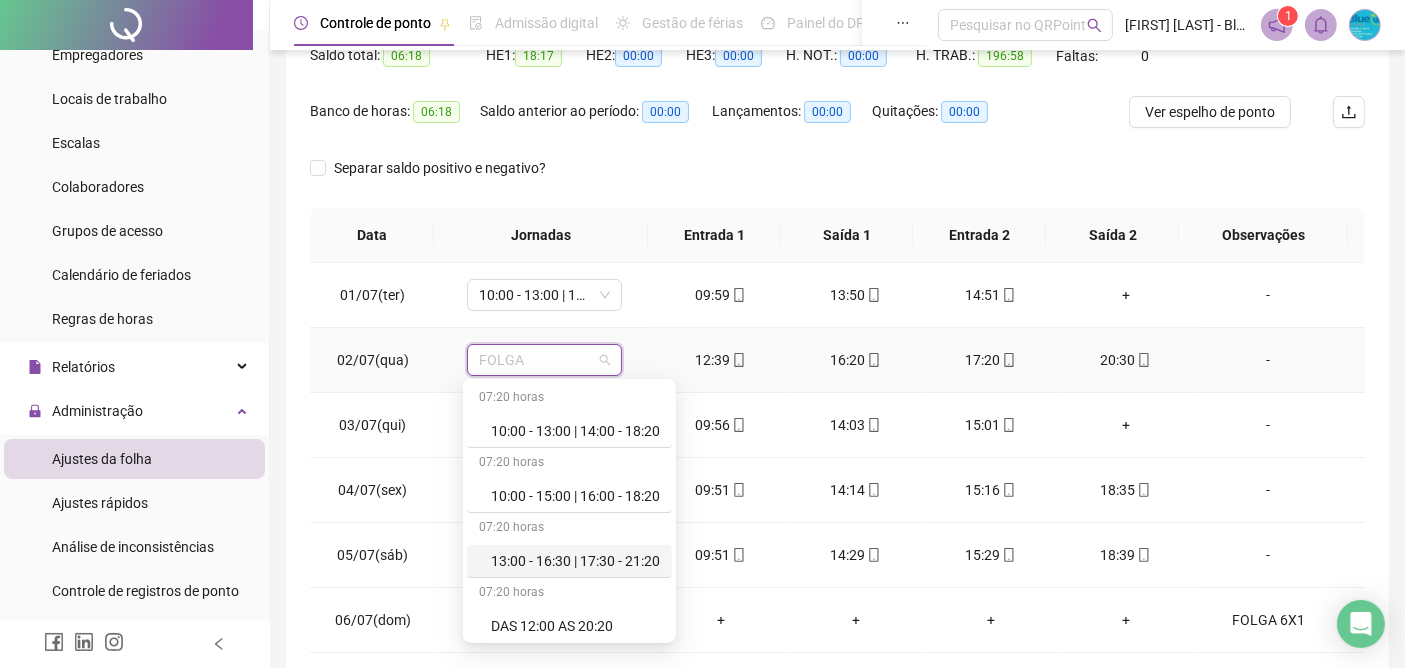 click on "13:00 - 16:30 | 17:30 - 21:20" at bounding box center [575, 561] 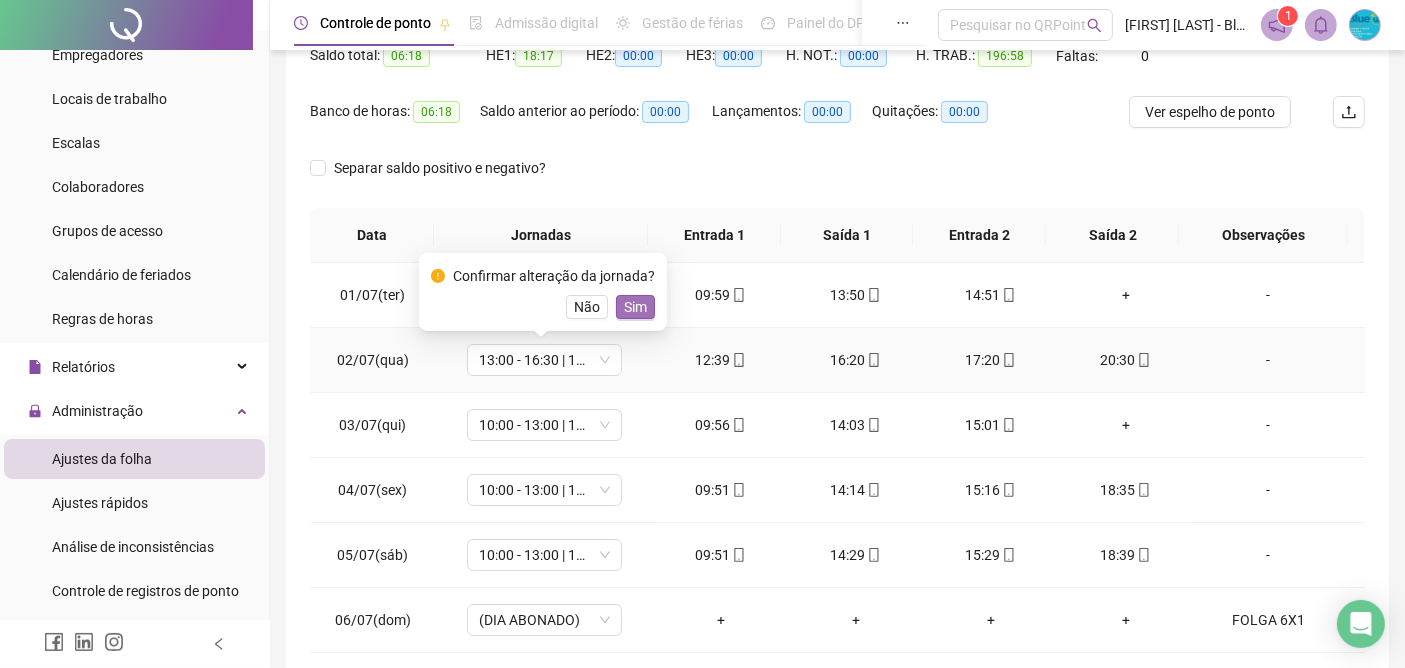 click on "Sim" at bounding box center [635, 307] 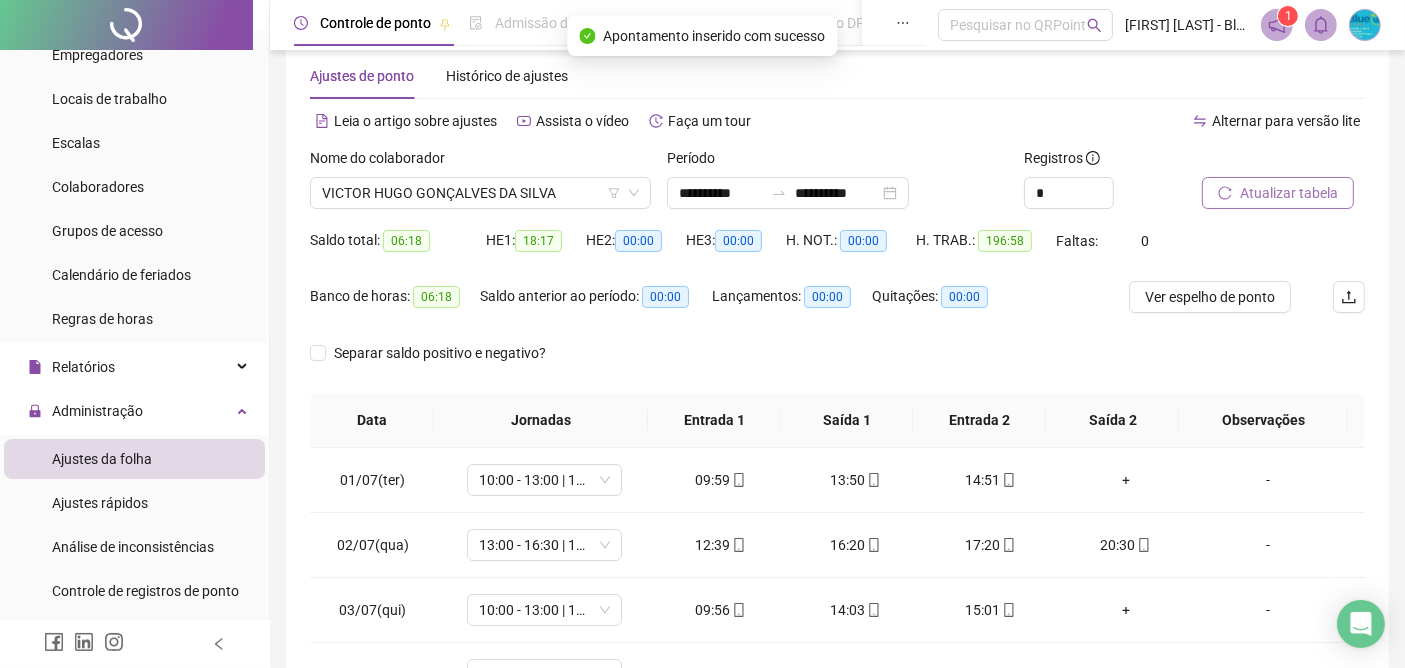 scroll, scrollTop: 0, scrollLeft: 0, axis: both 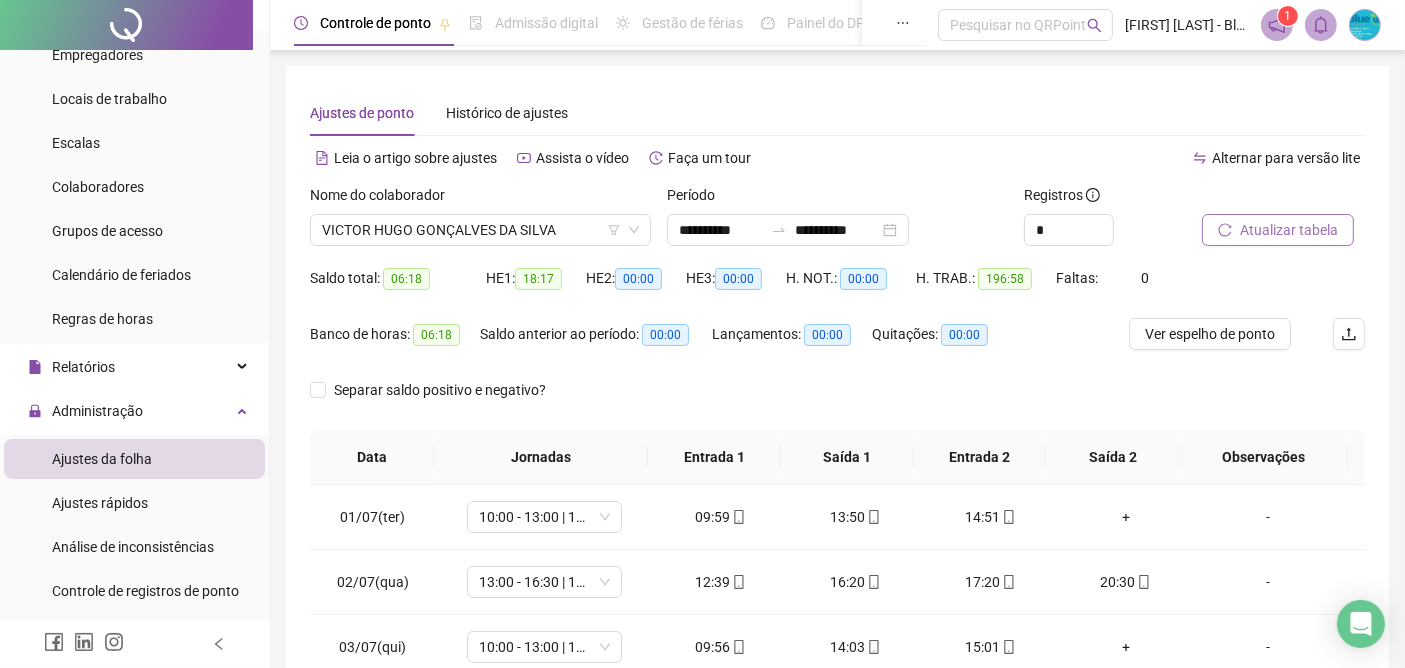 click on "Atualizar tabela" at bounding box center (1289, 230) 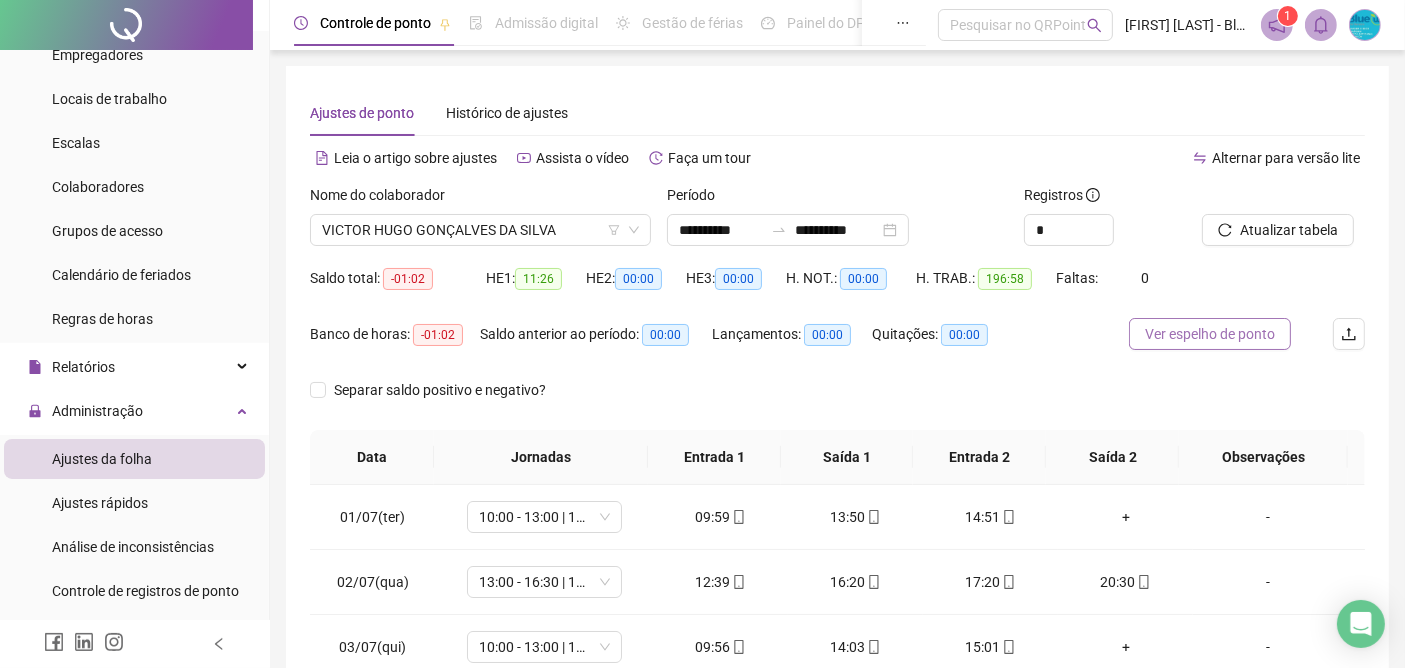click on "Ver espelho de ponto" at bounding box center [1210, 334] 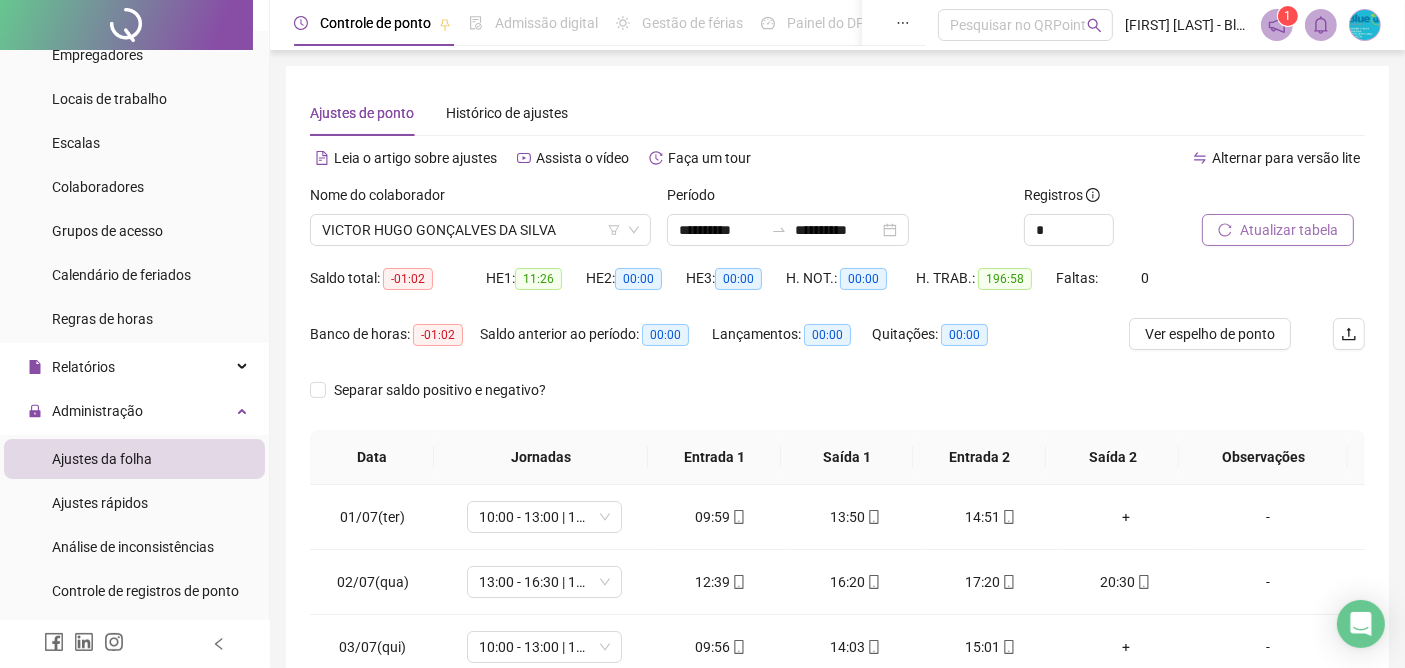 click on "Atualizar tabela" at bounding box center (1289, 230) 